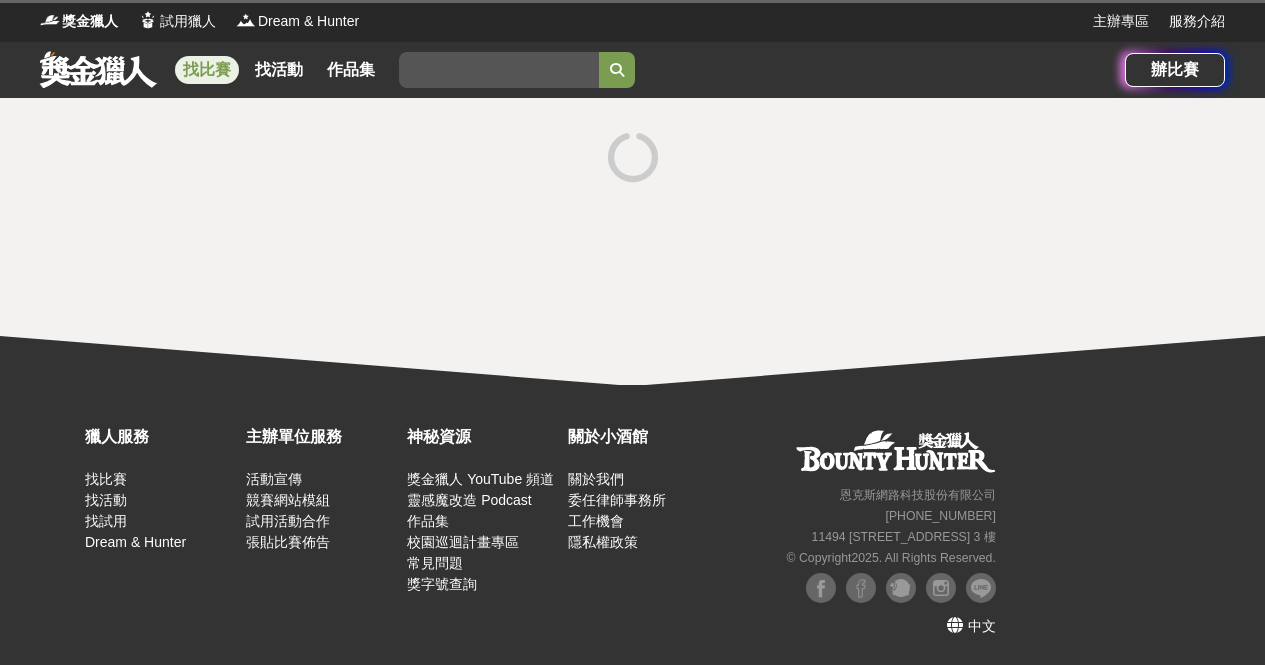 scroll, scrollTop: 0, scrollLeft: 0, axis: both 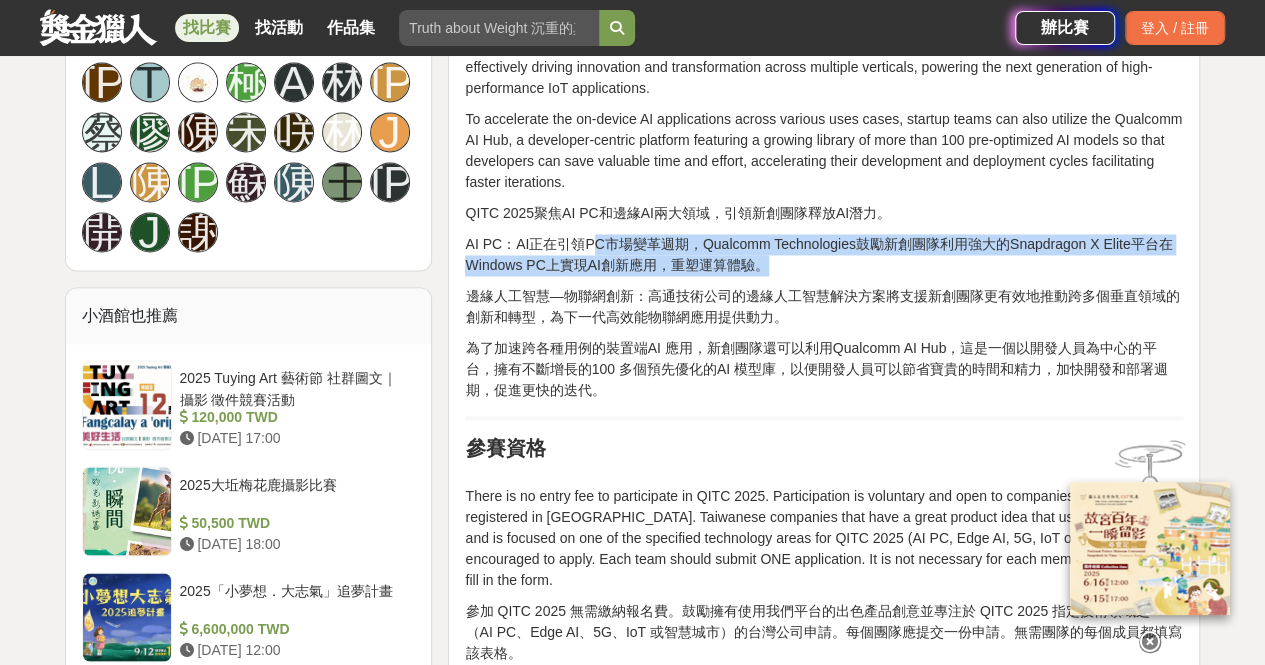 drag, startPoint x: 587, startPoint y: 213, endPoint x: 779, endPoint y: 241, distance: 194.03093 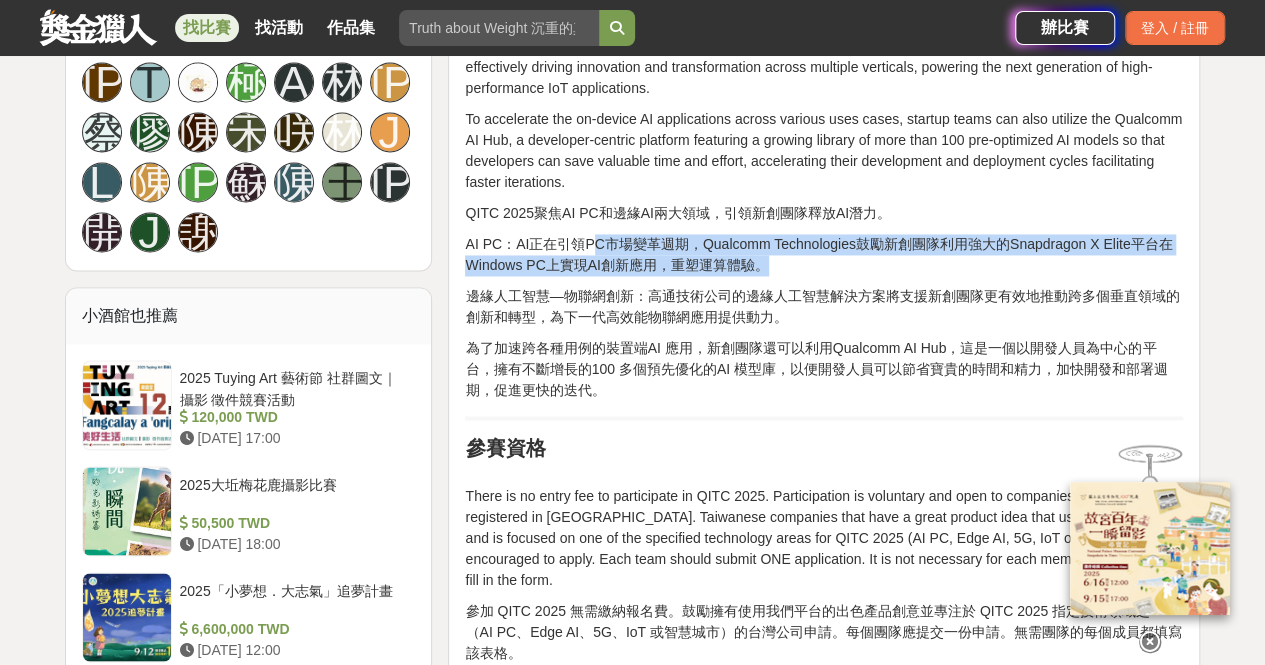 click on "活動簡介 The Qualcomm® Innovate in Taiwan Challenge (QITC) 2025 is a continuation of an initiative run by Qualcomm Technologies, Inc. a subsidiary of Qualcomm Incorporated, that was started in 2019 to support the development of Taiwan’s ICT ecosystem by identifying and nurturing innovative, new small and medium-sized companies and products in areas such as AI PC, edge AI, 5G and IoT innovations with our platforms and technologies. Building upon our longstanding support of Taiwan’s ICT ecosystem, QITC aims to facilitate the integration of international and Taiwanese innovative ideas and technologies developments to boost innovation in Taiwan, enable new ICT industry dynamics in Taiwan, and raise the competitiveness of Taiwanese start-ups on the global stage. QITC立足於長期以來對台灣ICT生態系統的支持，旨在促進國際與台灣創新理念和技術的融合，促進台灣創新，激發台灣ICT產業新活力，提高台灣新創企業的競爭力。 活動主題   參賽資格" at bounding box center (824, 926) 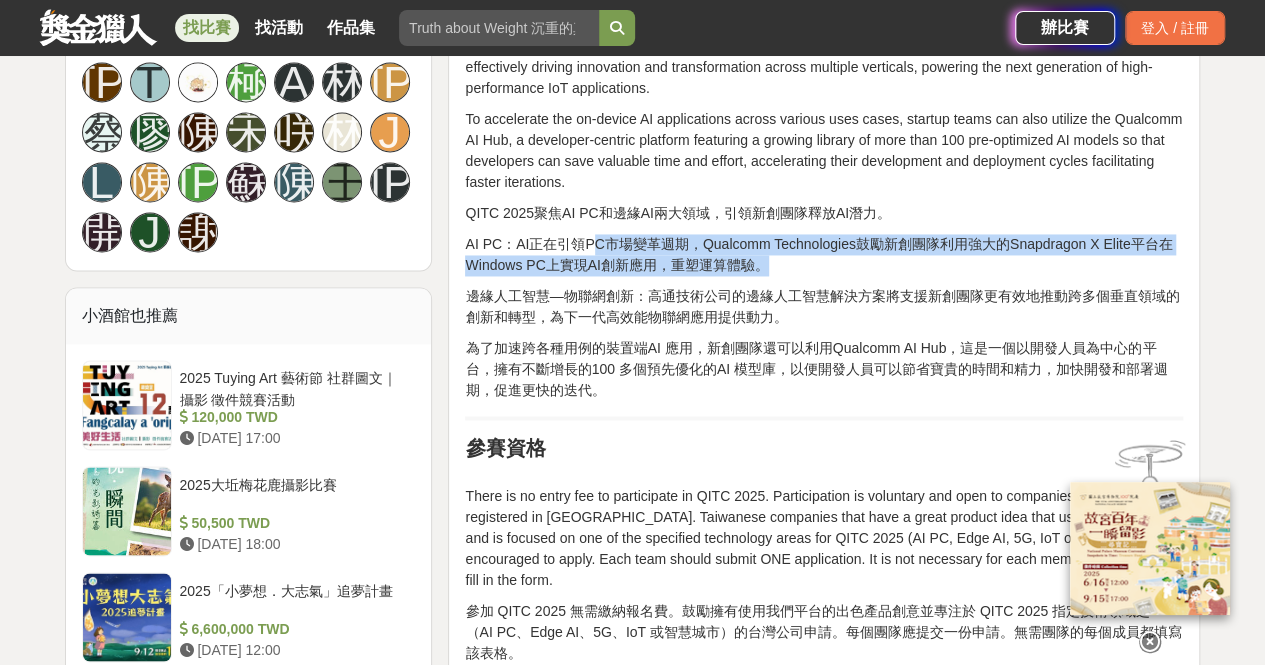 click on "AI PC：AI正在引領PC市場變革週期，Qualcomm Technologies鼓勵新創團隊利用強大的Snapdragon X Elite平台在Windows PC上實現AI創新應用，重塑運算體驗。" at bounding box center [824, 255] 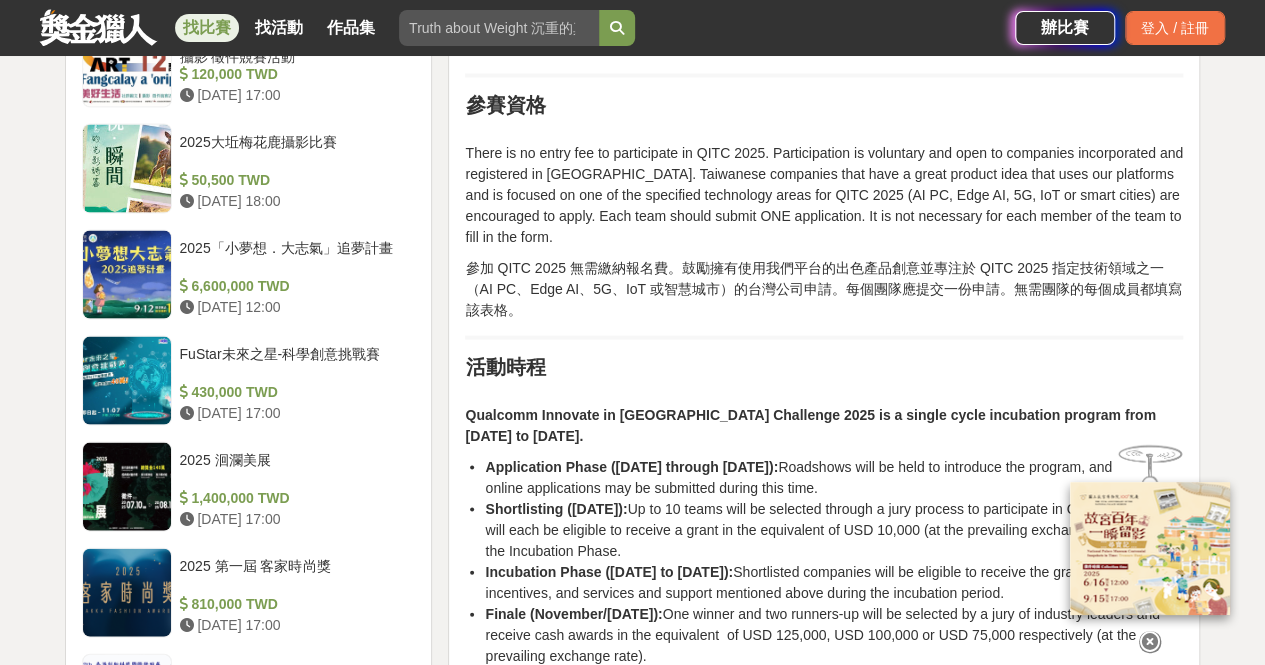 scroll, scrollTop: 1800, scrollLeft: 0, axis: vertical 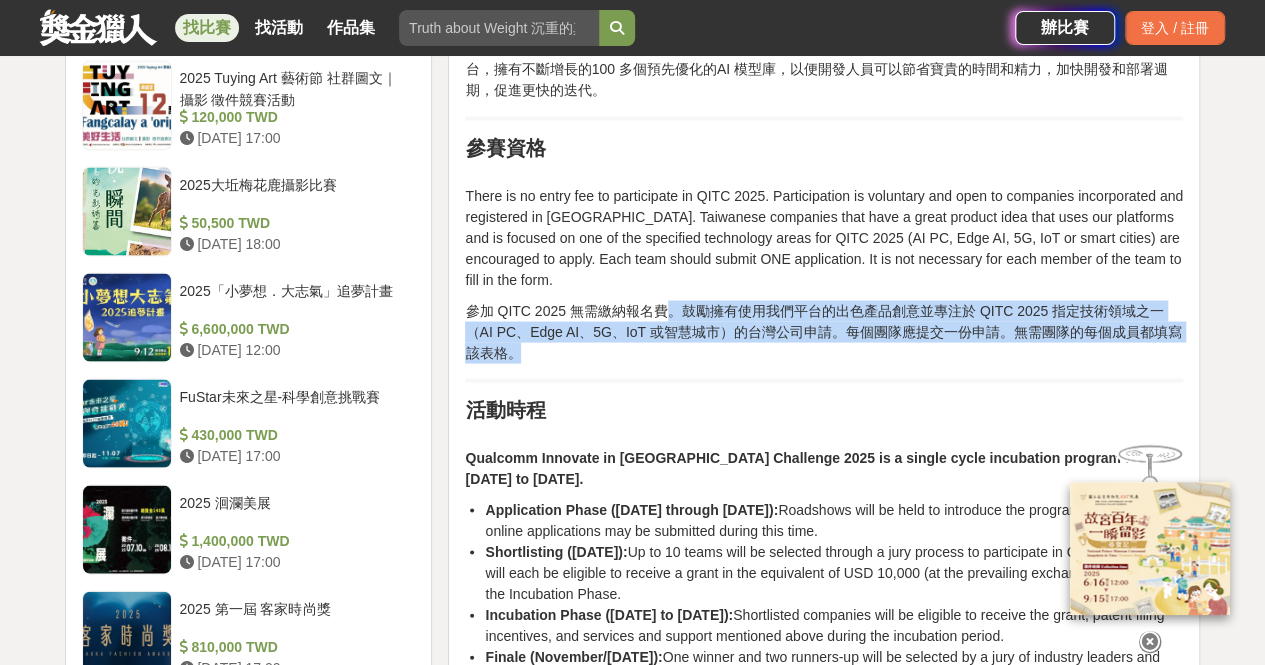 drag, startPoint x: 669, startPoint y: 301, endPoint x: 870, endPoint y: 337, distance: 204.19843 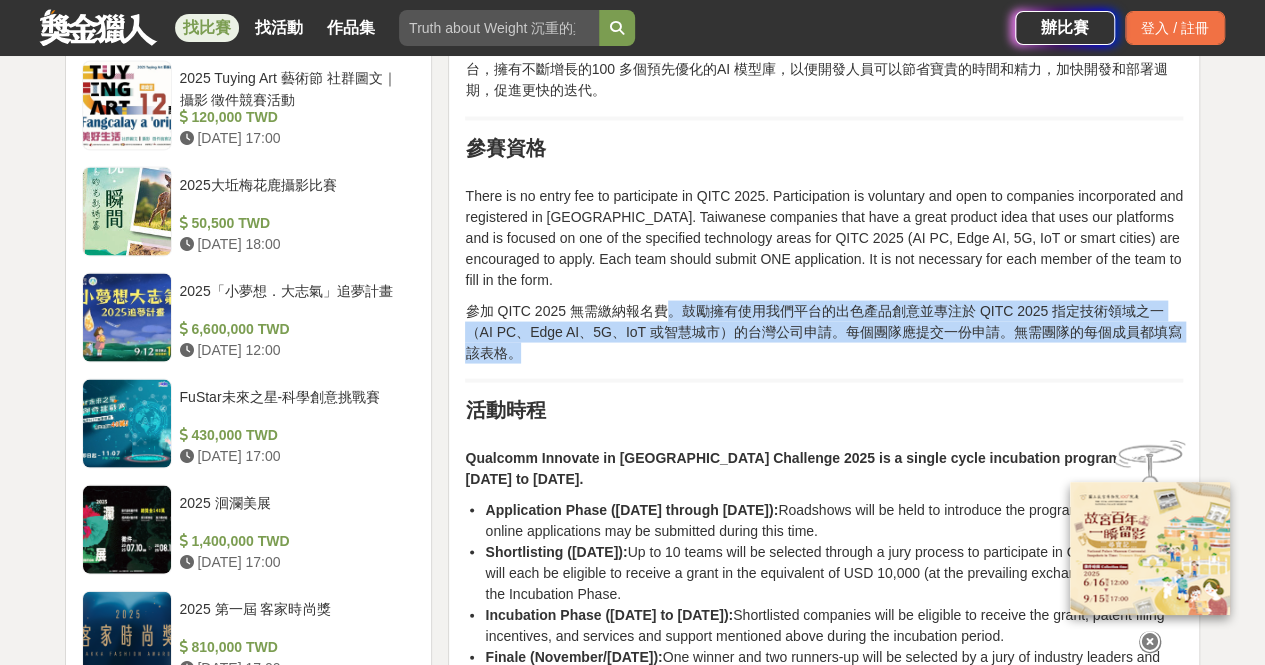click on "參加 QITC 2025 無需繳納報名費。鼓勵擁有使用我們平台的出色產品創意並專注於 QITC 2025 指定技術領域之一（AI PC、Edge AI、5G、IoT 或智慧城市）的台灣公司申請。每個團隊應提交一份申請。無需團隊的每個成員都填寫該表格。" at bounding box center (824, 331) 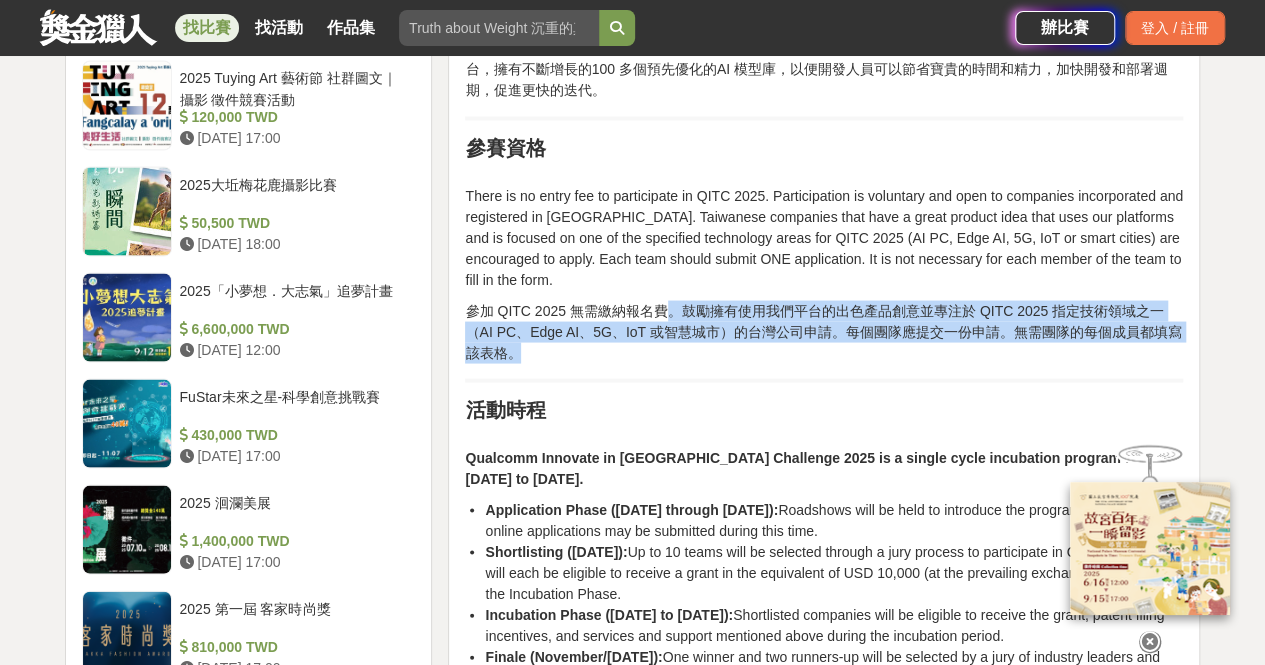 click on "參加 QITC 2025 無需繳納報名費。鼓勵擁有使用我們平台的出色產品創意並專注於 QITC 2025 指定技術領域之一（AI PC、Edge AI、5G、IoT 或智慧城市）的台灣公司申請。每個團隊應提交一份申請。無需團隊的每個成員都填寫該表格。" at bounding box center [824, 331] 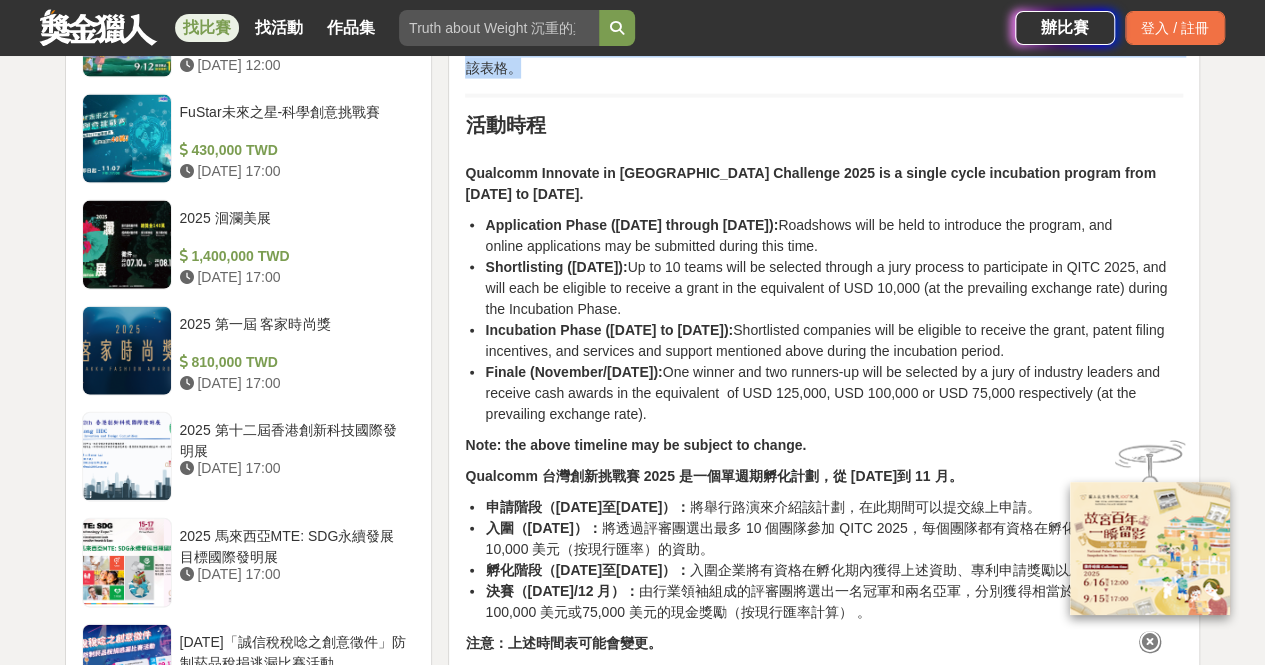 scroll, scrollTop: 2200, scrollLeft: 0, axis: vertical 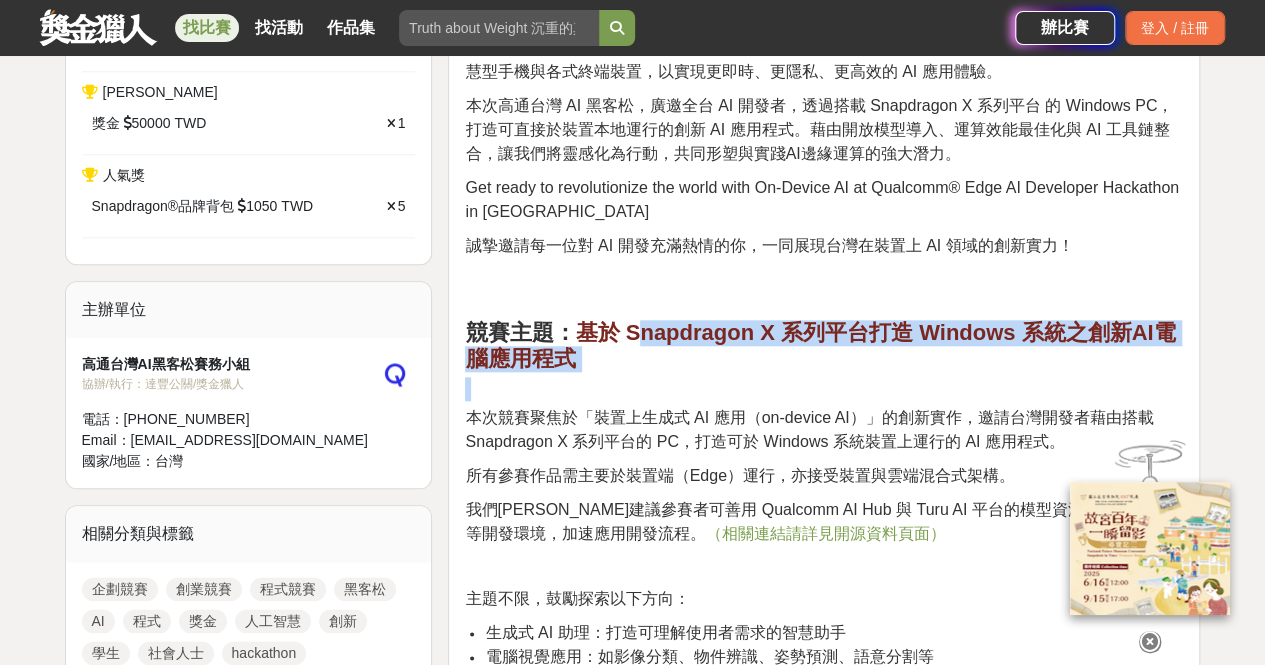 drag, startPoint x: 636, startPoint y: 291, endPoint x: 1118, endPoint y: 348, distance: 485.35864 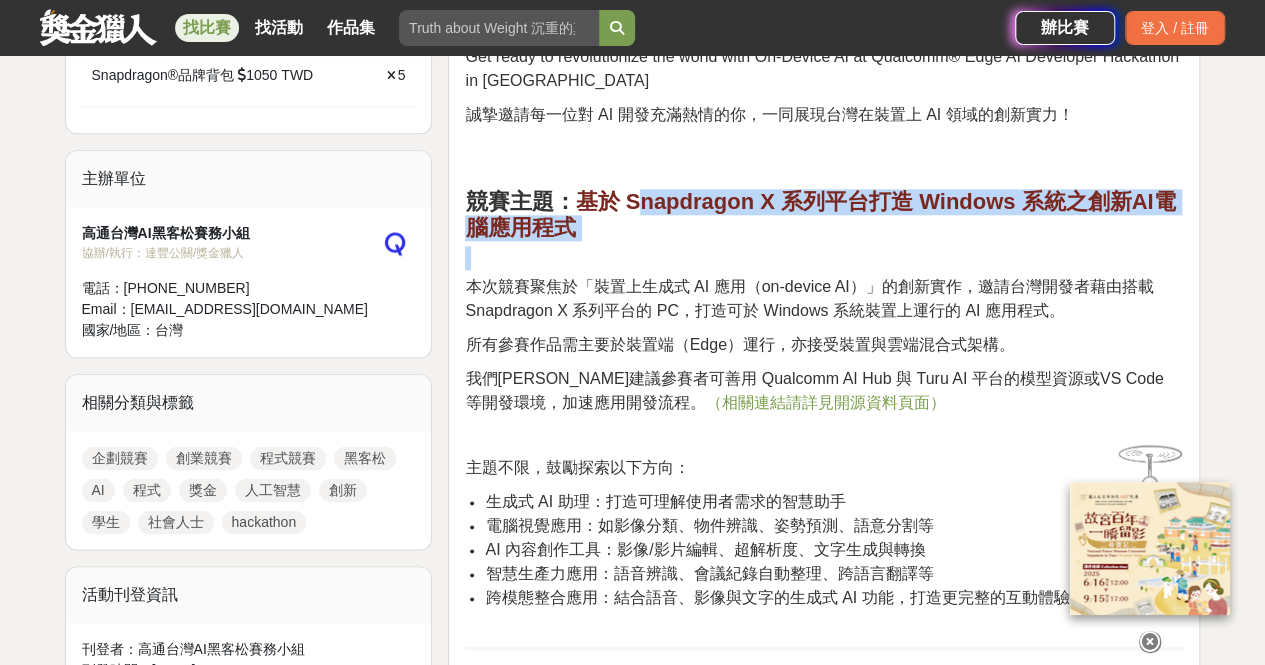 scroll, scrollTop: 1000, scrollLeft: 0, axis: vertical 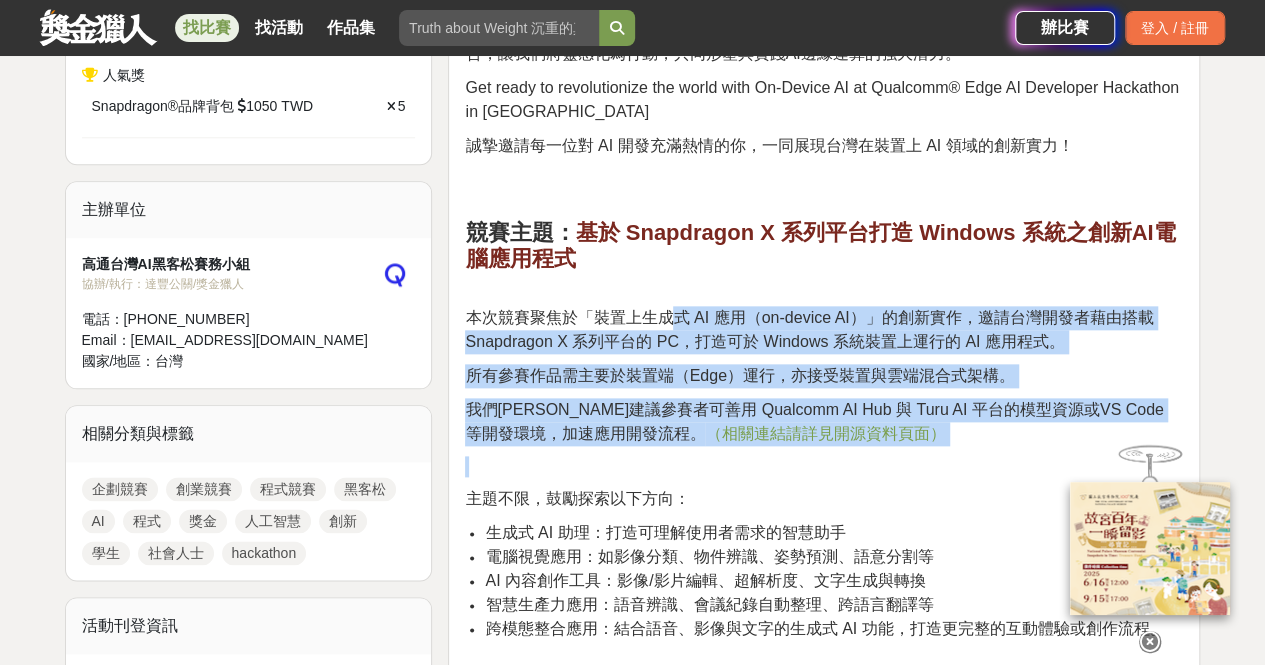 drag, startPoint x: 675, startPoint y: 269, endPoint x: 1026, endPoint y: 408, distance: 377.52087 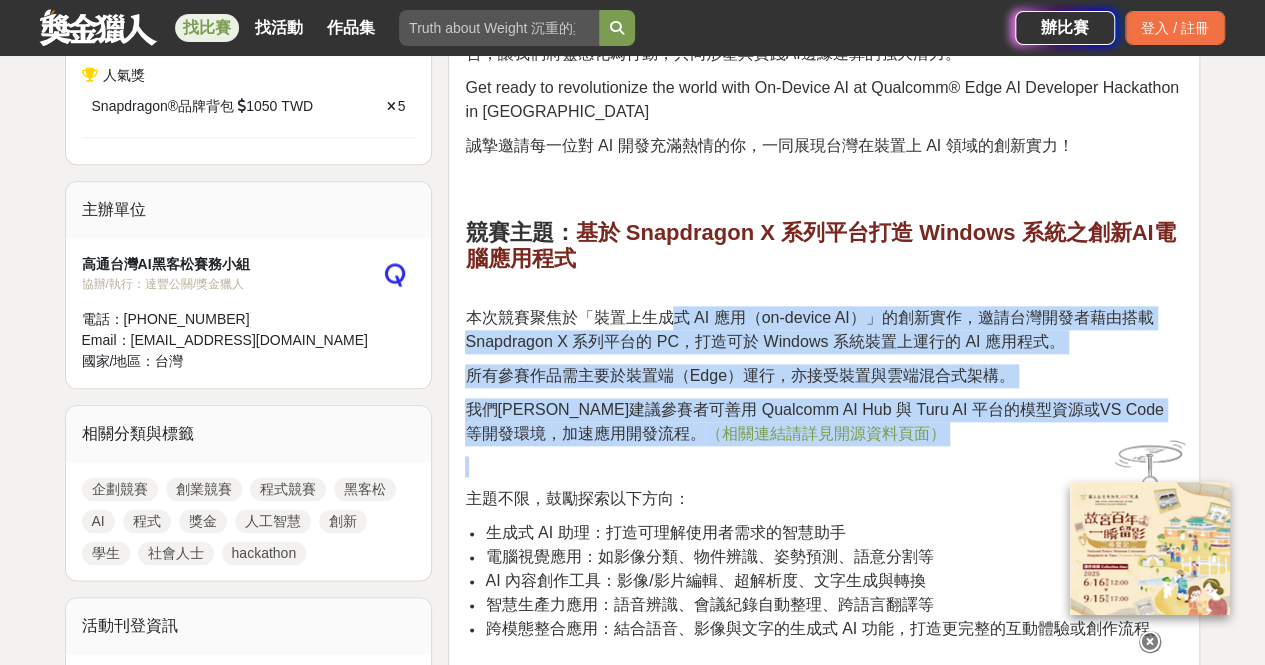 click on "本次競賽聚焦於「裝置上生成式 AI 應用（on-device AI）」的創新實作，邀請台灣開發者藉由搭載 Snapdragon X 系列平台的 PC，打造可於 Windows 系統裝置上運行的 AI 應用程式。" at bounding box center [809, 329] 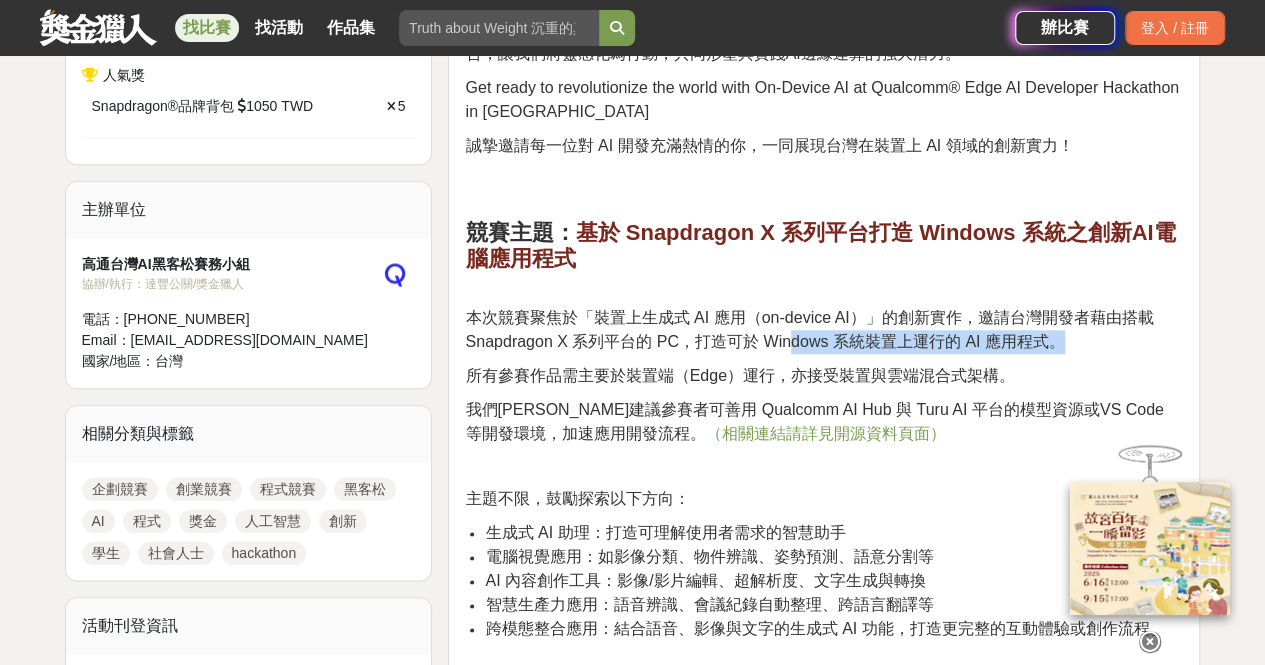 drag, startPoint x: 826, startPoint y: 303, endPoint x: 877, endPoint y: 314, distance: 52.17279 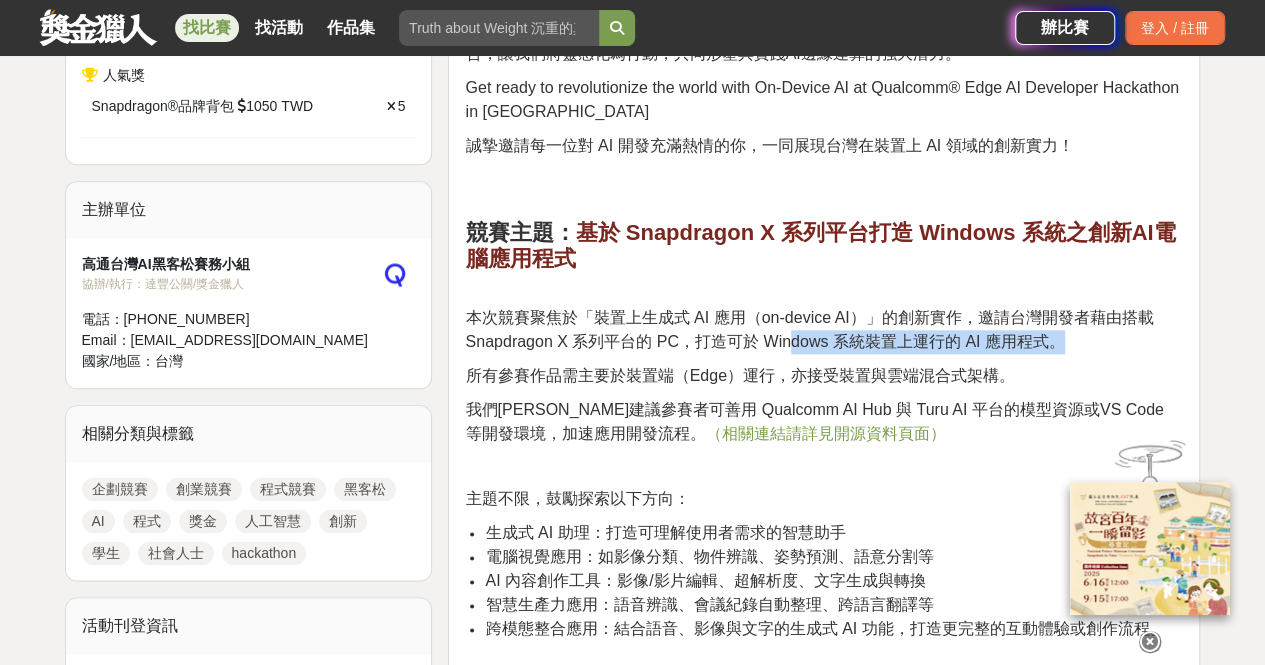 click on "本次競賽聚焦於「裝置上生成式 AI 應用（on-device AI）」的創新實作，邀請台灣開發者藉由搭載 Snapdragon X 系列平台的 PC，打造可於 Windows 系統裝置上運行的 AI 應用程式。" at bounding box center [824, 330] 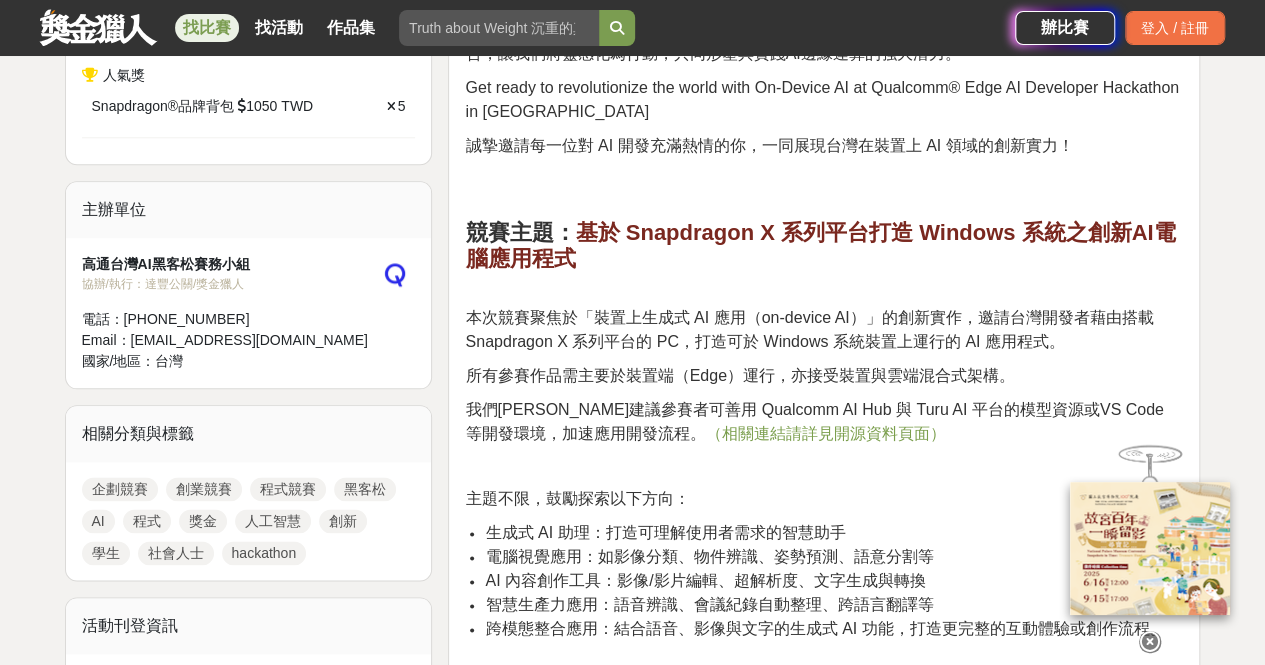 click on "Qualcomm® Edge AI Developer Hackathon in Taiwan 高通台灣AI黑客松 競賽規則 競賽宗旨與說明 在生成式 AI 驅動的新時代，裝置上AI（On-Device AI）正重新定義我們使用電腦的方式。作為全球裝置上 AI 的領導者，高通持續推進 NPU 與異質運算的創新技術，致力於將生成式 AI 能力導入 PC、智慧型手機與各式終端裝置，以實現更即時、更隱私、更高效的 AI 應用體驗。 本次高通台灣 AI 黑客松，廣邀全台 AI 開發者，透過搭載 Snapdragon X 系列平台 的 Windows PC，打造可直接於裝置本地運行的創新 AI 應用程式。藉由開放模型導入、運算效能最佳化與 AI 工具鏈整合，讓我們將靈感化為行動，共同形塑與實踐AI邊緣運算的強大潛力。 Get ready to revolutionize the world with On-Device AI at Qualcomm® Edge AI Developer Hackathon in Taiwan     競賽主題： 基於 Snapdragon X 系列平台打造 Windows 系統之創新AI電腦應用程式" at bounding box center [824, 2569] 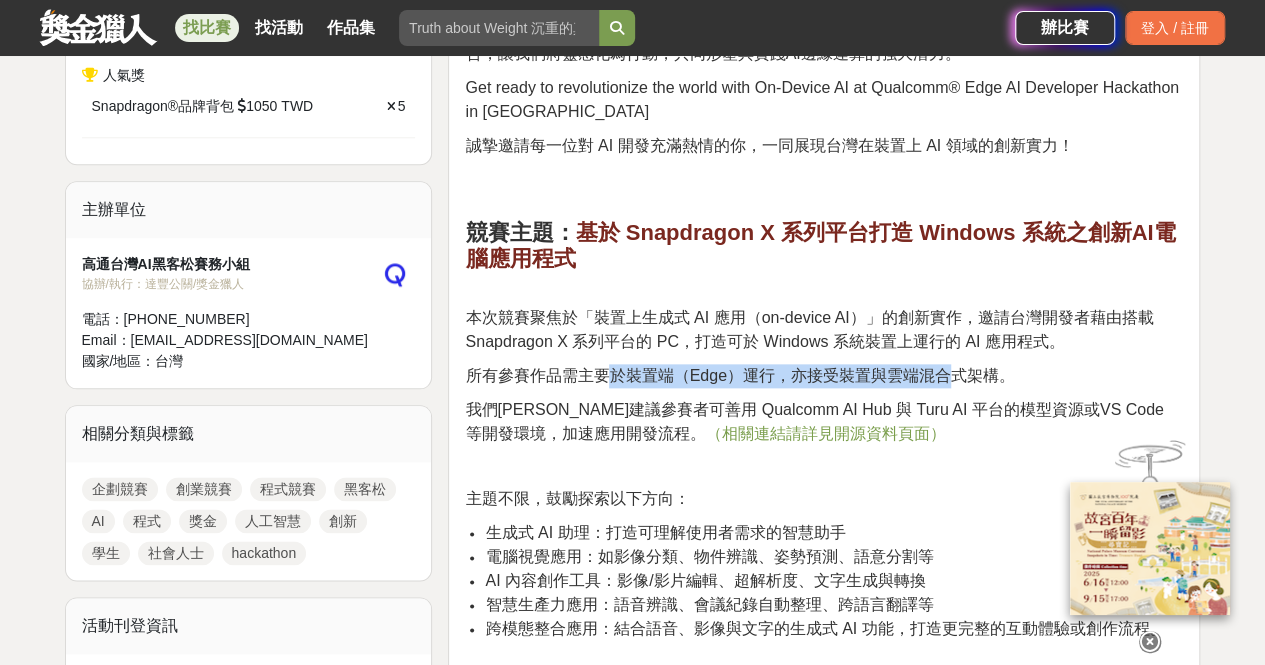 drag, startPoint x: 621, startPoint y: 333, endPoint x: 980, endPoint y: 340, distance: 359.06824 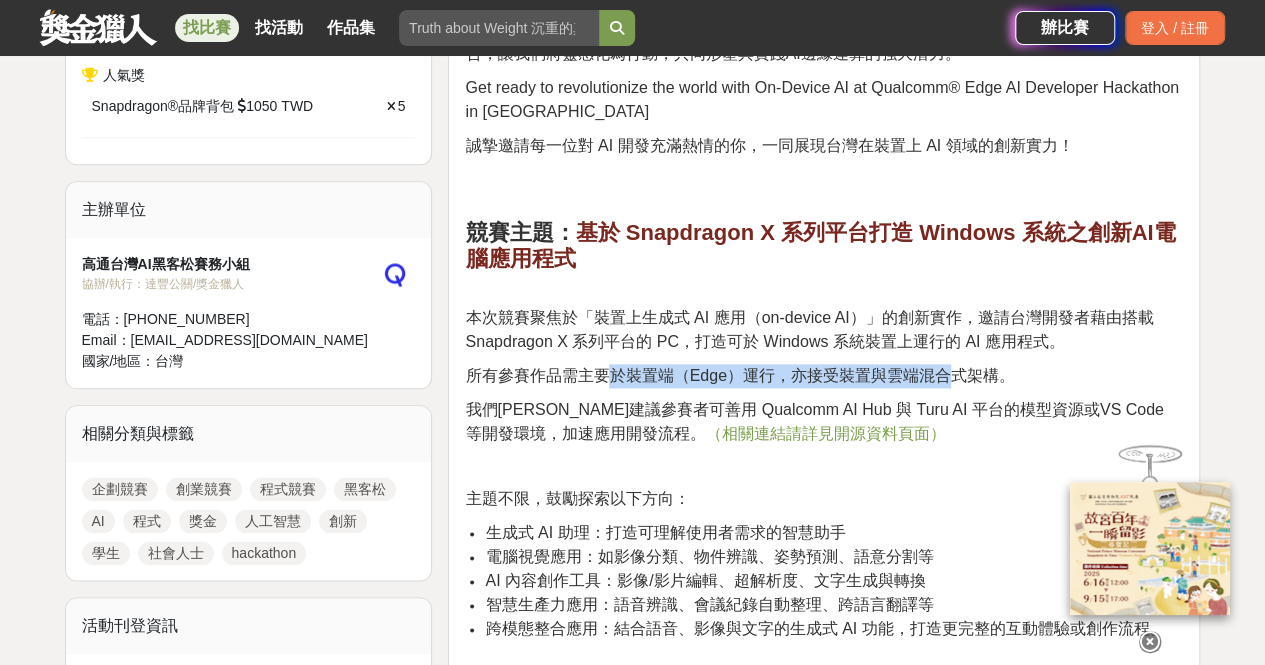 click on "所有參賽作品需主要於裝置端（Edge）運行，亦接受裝置與雲端混合式架構。" at bounding box center (739, 375) 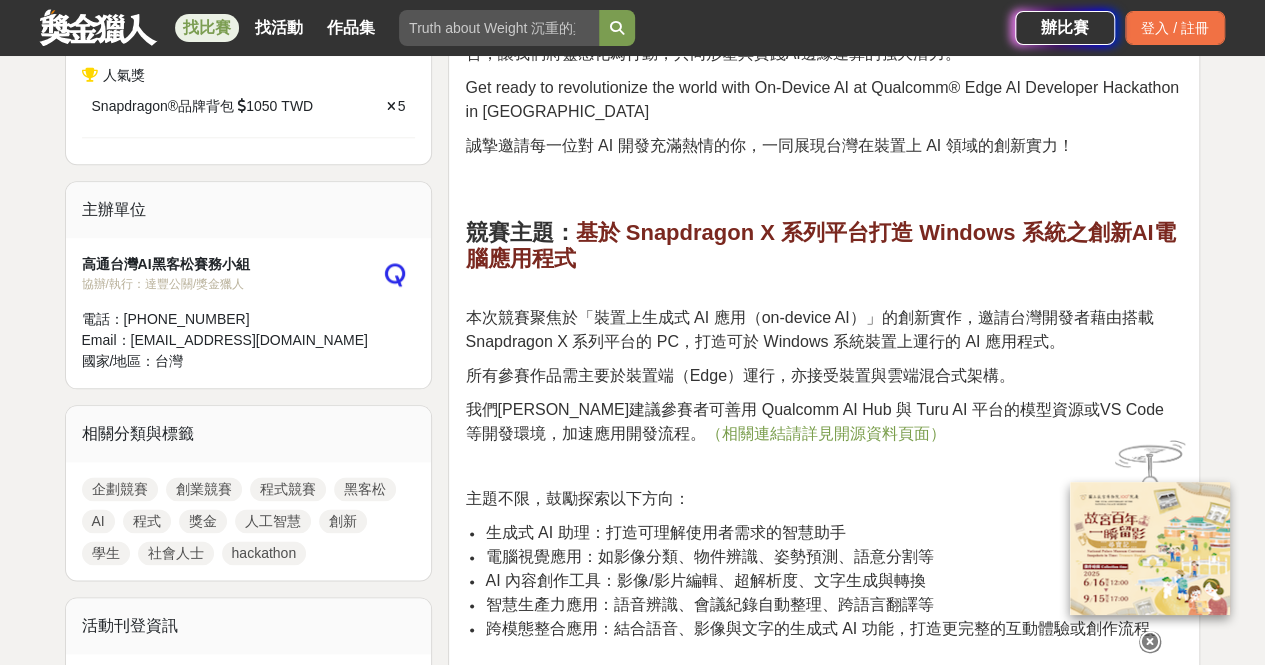 click on "所有參賽作品需主要於裝置端（Edge）運行，亦接受裝置與雲端混合式架構。" at bounding box center (739, 375) 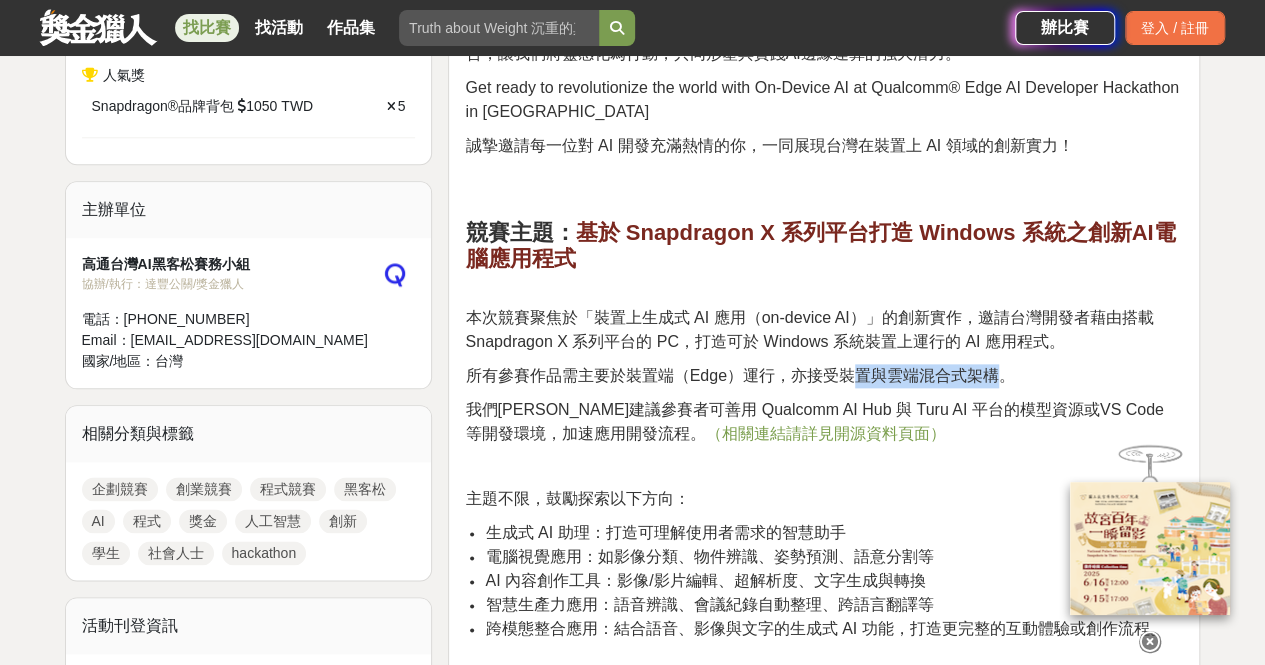 drag, startPoint x: 846, startPoint y: 335, endPoint x: 996, endPoint y: 337, distance: 150.01334 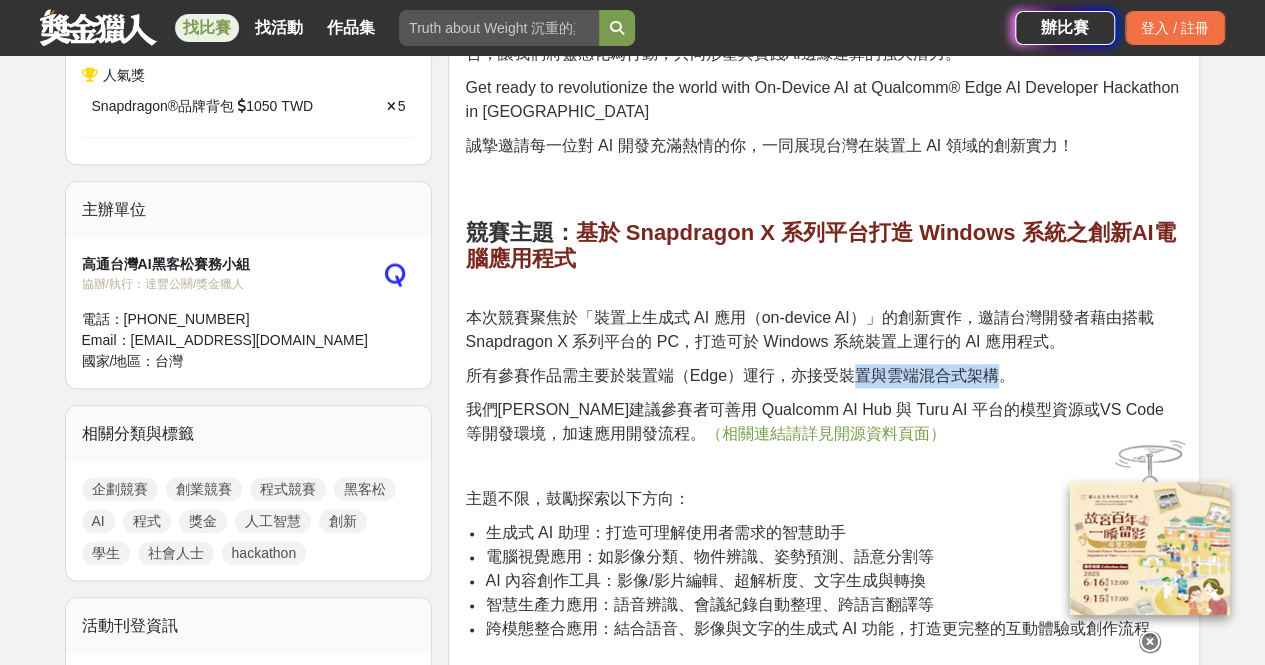 click on "所有參賽作品需主要於裝置端（Edge）運行，亦接受裝置與雲端混合式架構。" at bounding box center [739, 375] 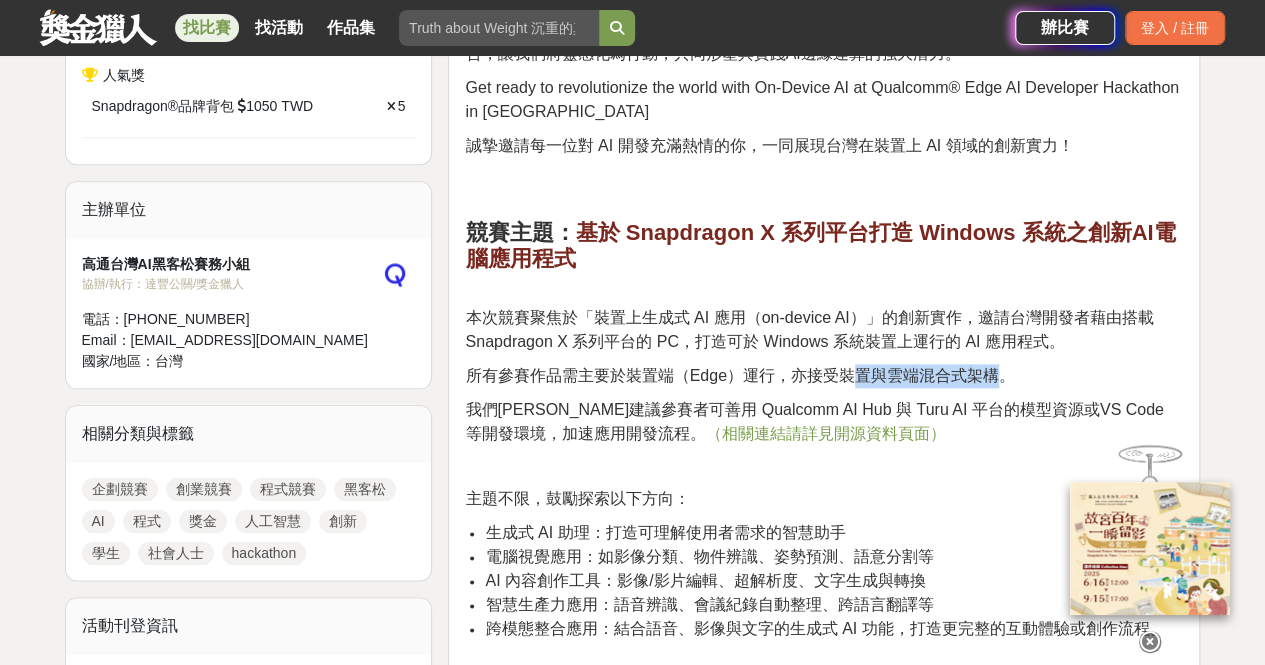 click on "所有參賽作品需主要於裝置端（Edge）運行，亦接受裝置與雲端混合式架構。" at bounding box center [739, 375] 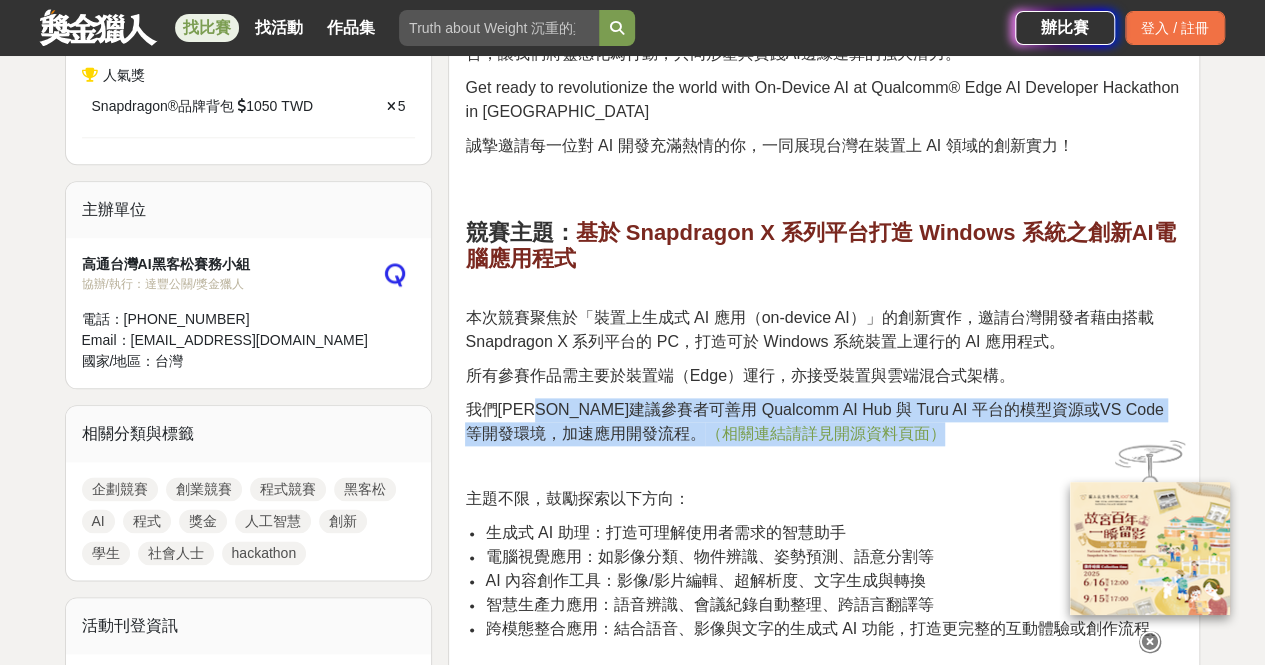drag, startPoint x: 562, startPoint y: 366, endPoint x: 905, endPoint y: 394, distance: 344.14096 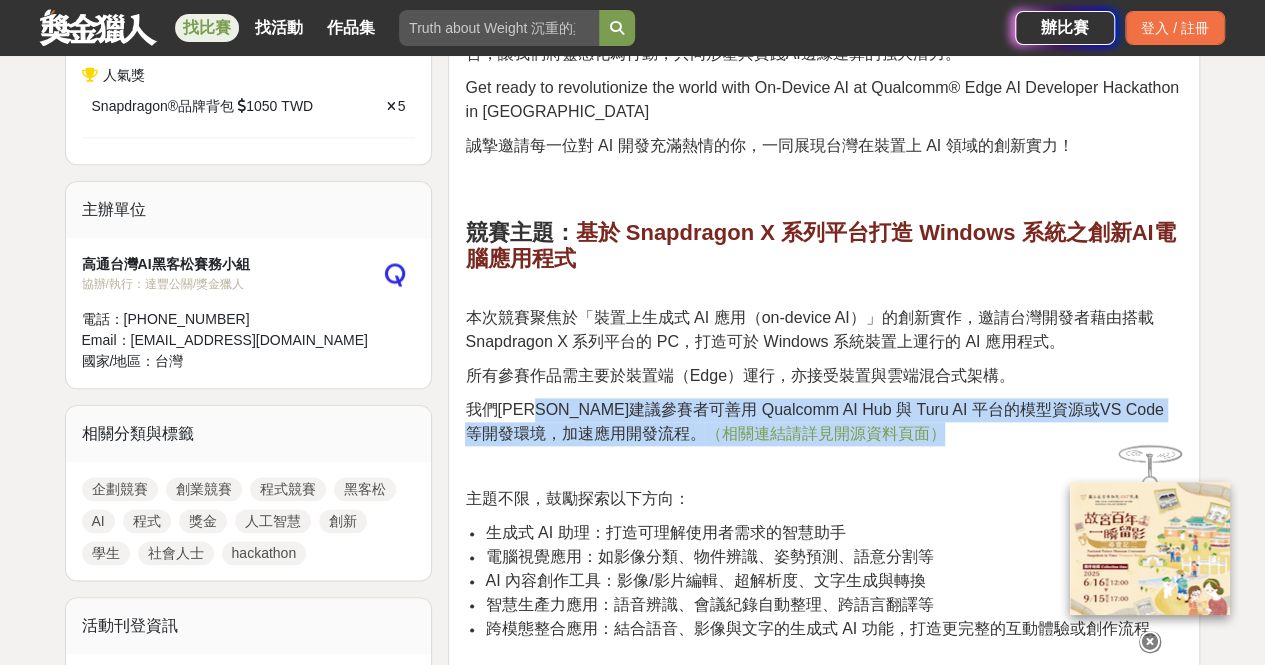 click on "我們強烈建議參賽者可善用 Qualcomm AI Hub 與 Turu AI 平台的模型資源或VS Code 等開發環境，加速應用開發流程。 （相關連結請詳見開源資料頁面）" at bounding box center (824, 422) 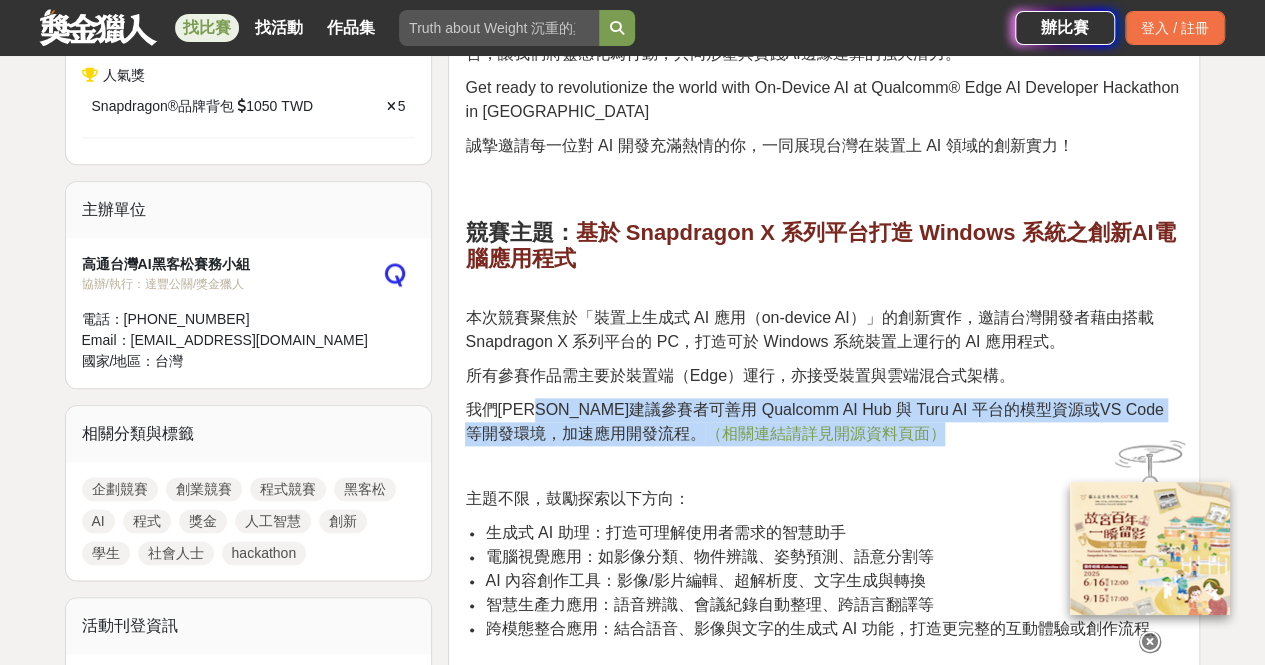 click on "我們強烈建議參賽者可善用 Qualcomm AI Hub 與 Turu AI 平台的模型資源或VS Code 等開發環境，加速應用開發流程。 （相關連結請詳見開源資料頁面）" at bounding box center [824, 422] 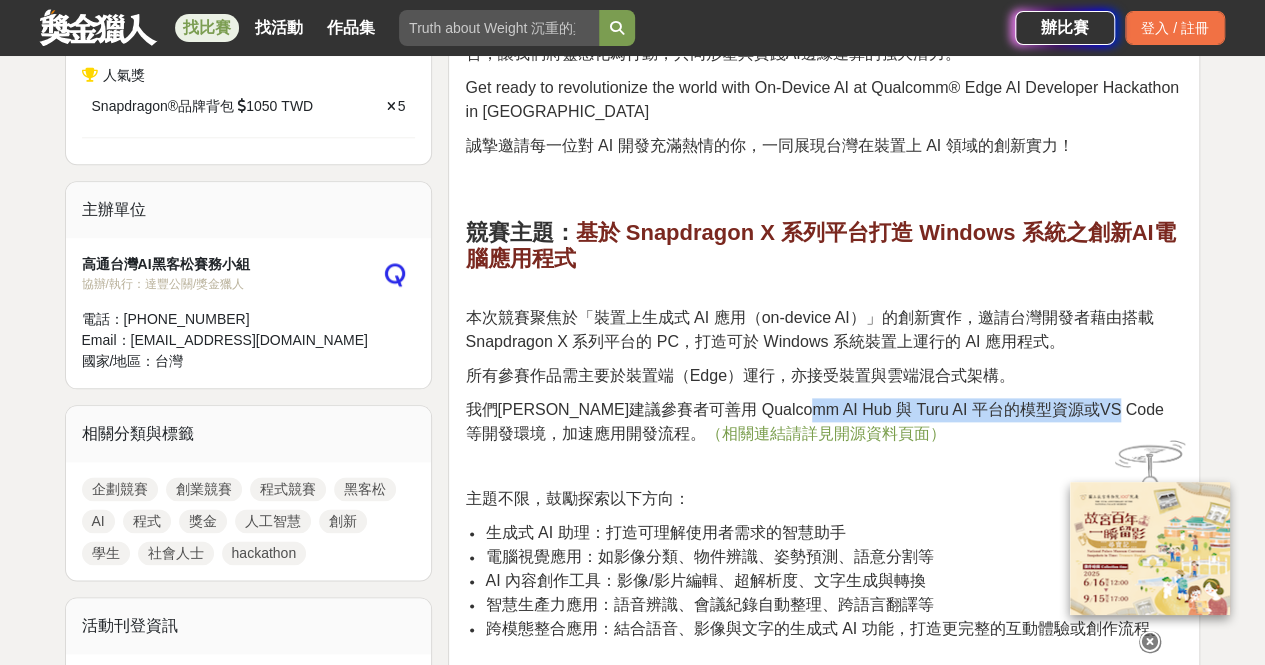 drag, startPoint x: 814, startPoint y: 367, endPoint x: 1152, endPoint y: 366, distance: 338.00146 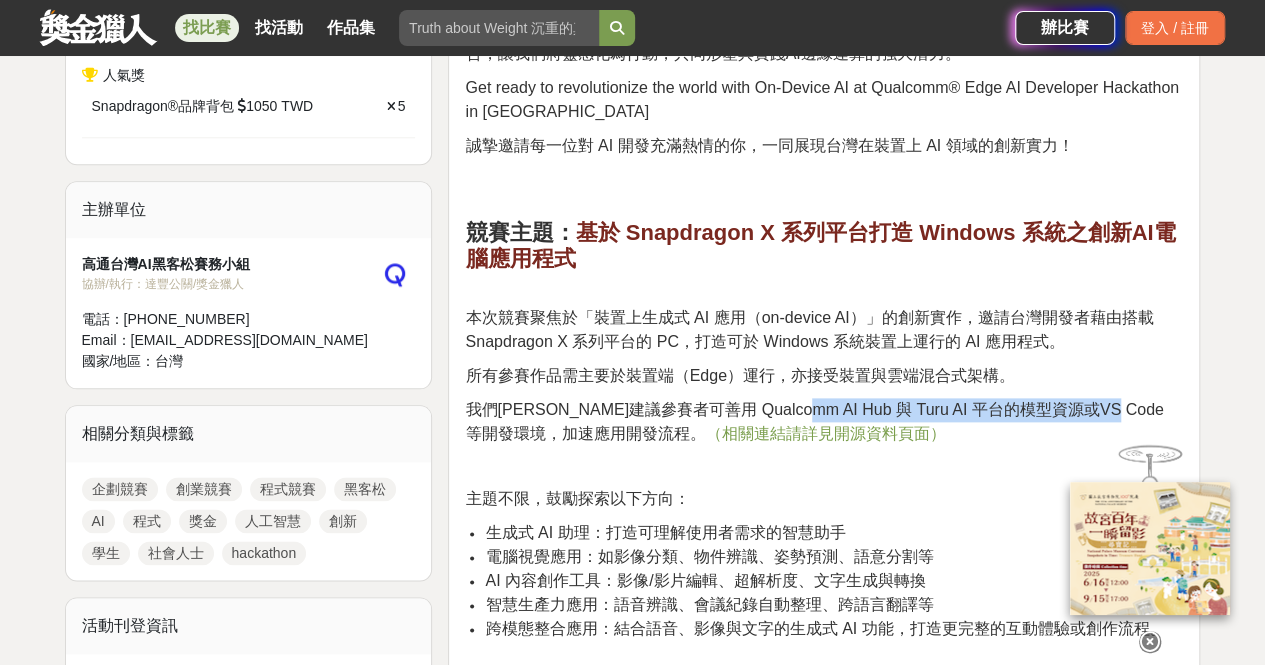 click on "我們強烈建議參賽者可善用 Qualcomm AI Hub 與 Turu AI 平台的模型資源或VS Code 等開發環境，加速應用開發流程。" at bounding box center [814, 421] 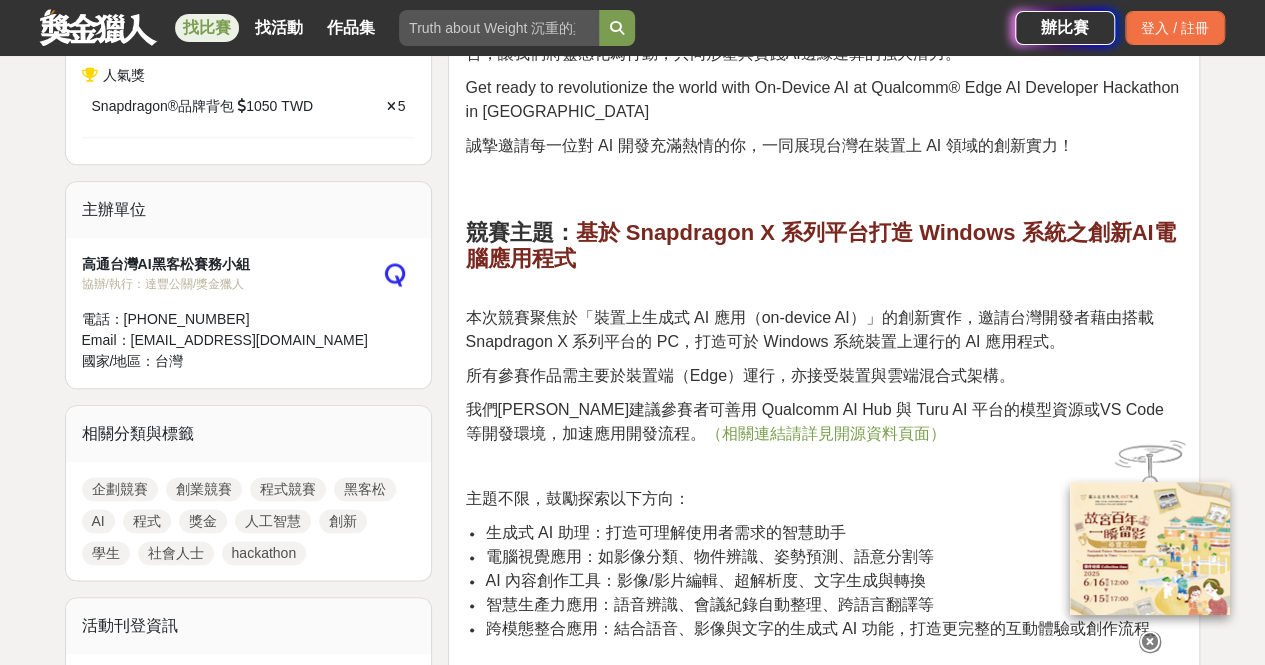 click on "我們強烈建議參賽者可善用 Qualcomm AI Hub 與 Turu AI 平台的模型資源或VS Code 等開發環境，加速應用開發流程。 （相關連結請詳見開源資料頁面）" at bounding box center [824, 422] 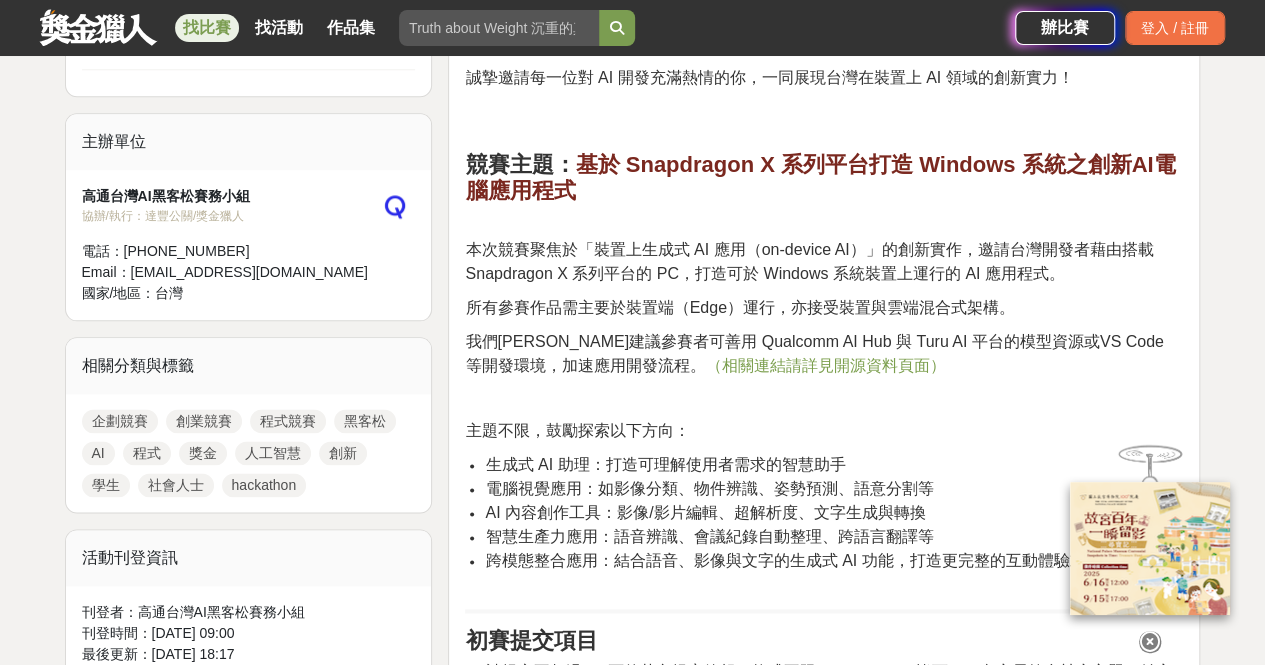 scroll, scrollTop: 1100, scrollLeft: 0, axis: vertical 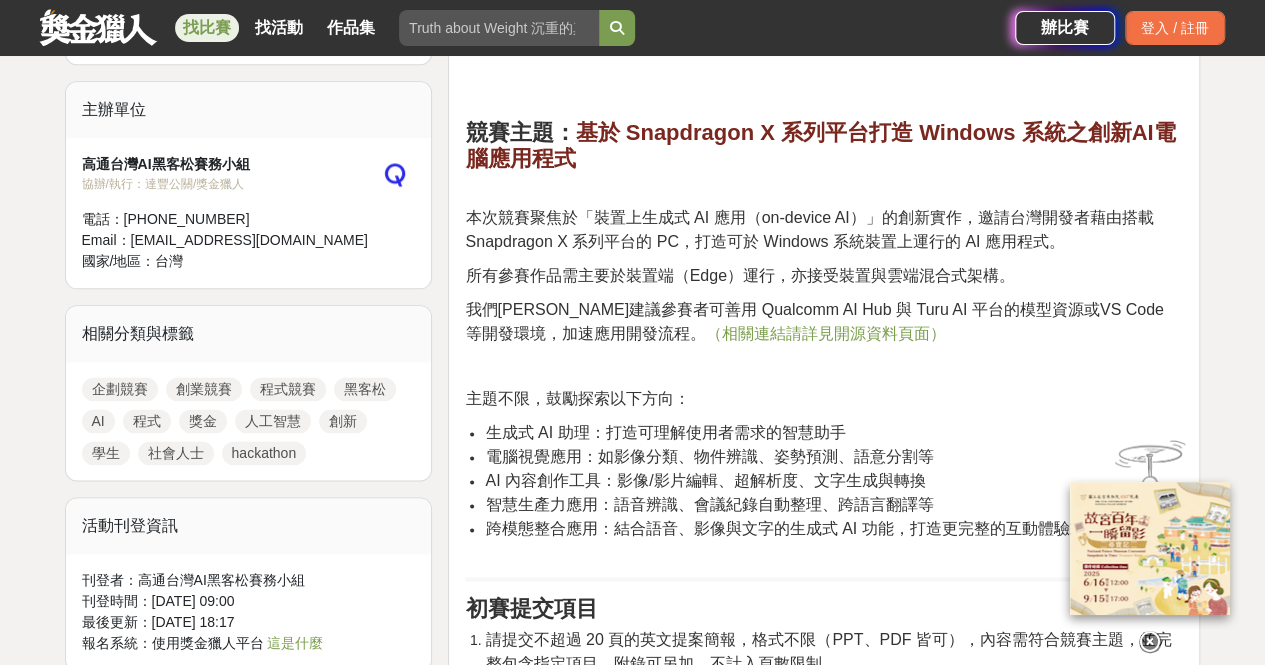 click on "（相關連結請詳見開源資料頁面）" at bounding box center [825, 333] 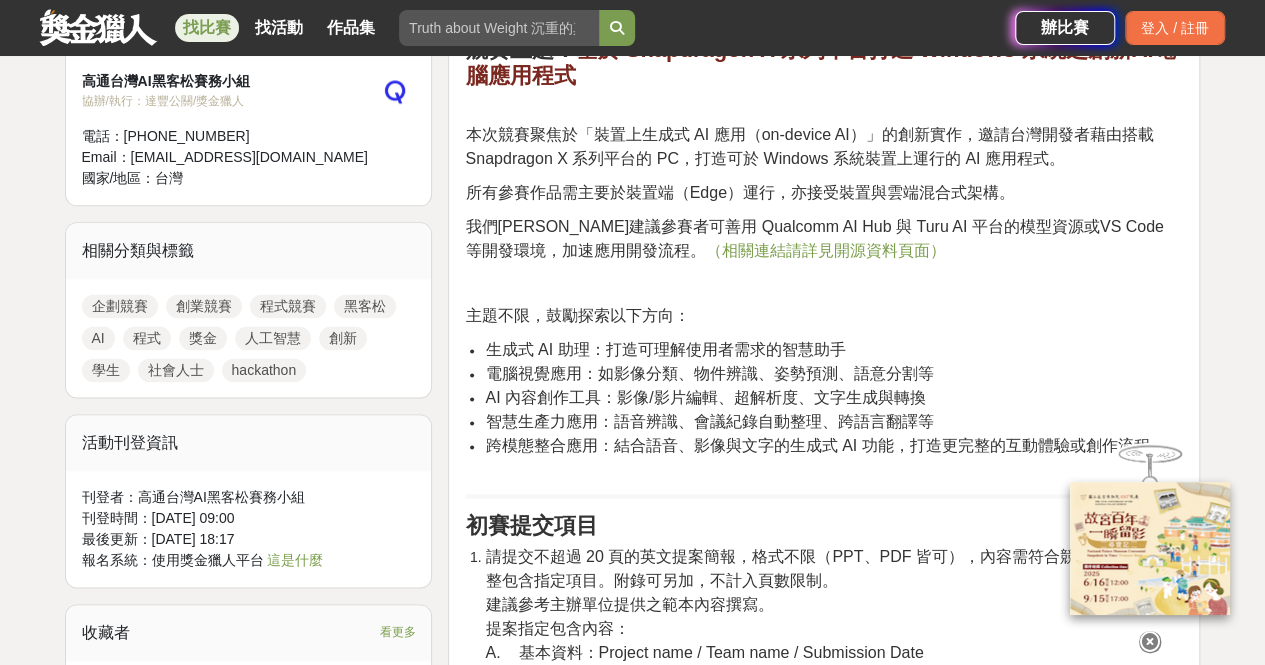 scroll, scrollTop: 1300, scrollLeft: 0, axis: vertical 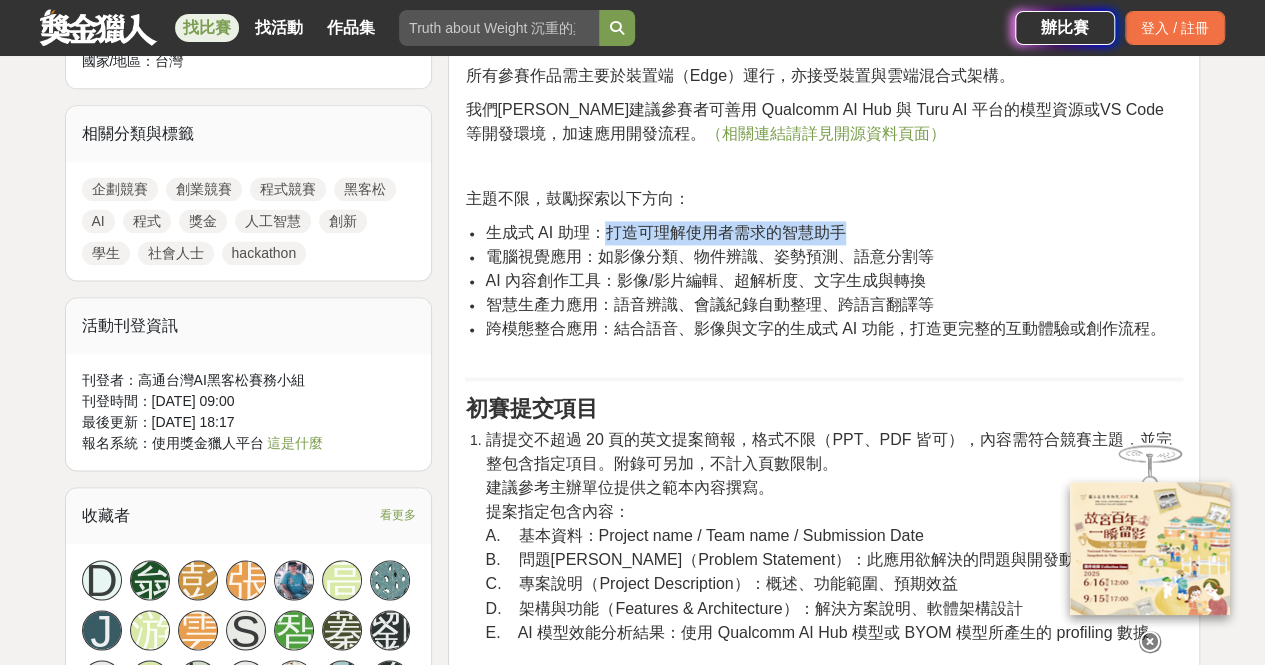 drag, startPoint x: 606, startPoint y: 187, endPoint x: 840, endPoint y: 187, distance: 234 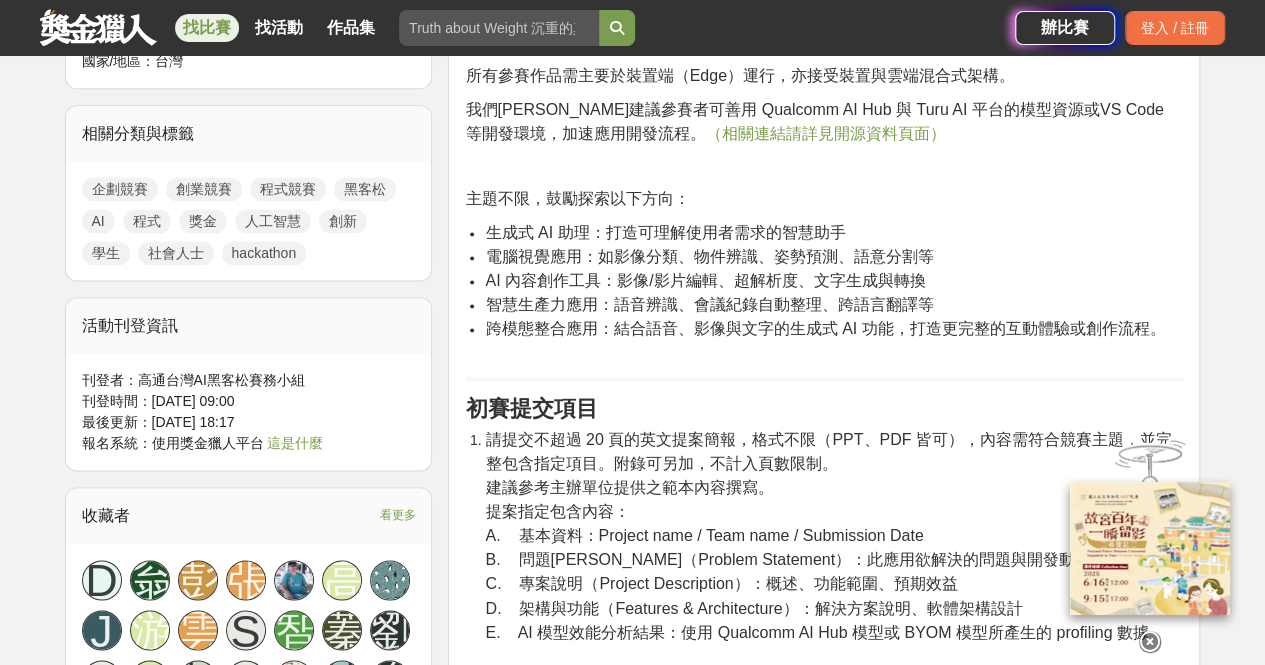 click on "電腦視覺應用：如影像分類、物件辨識、姿勢預測、語意分割等" at bounding box center [709, 256] 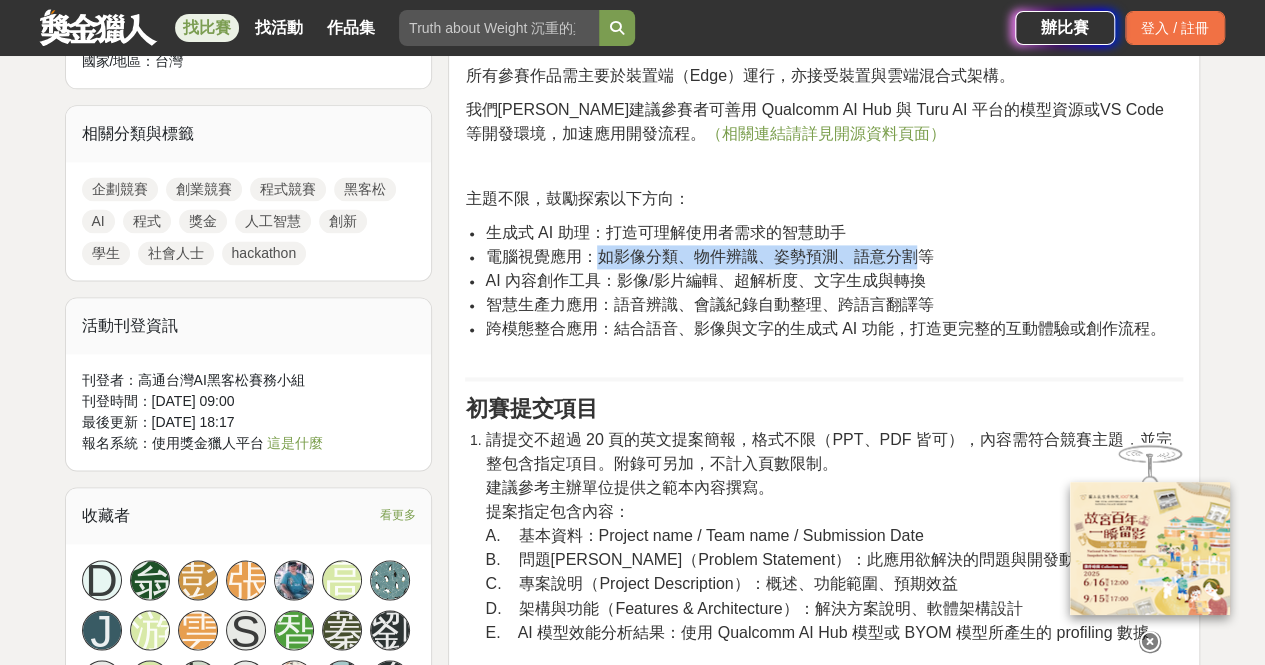 drag, startPoint x: 592, startPoint y: 213, endPoint x: 928, endPoint y: 240, distance: 337.08307 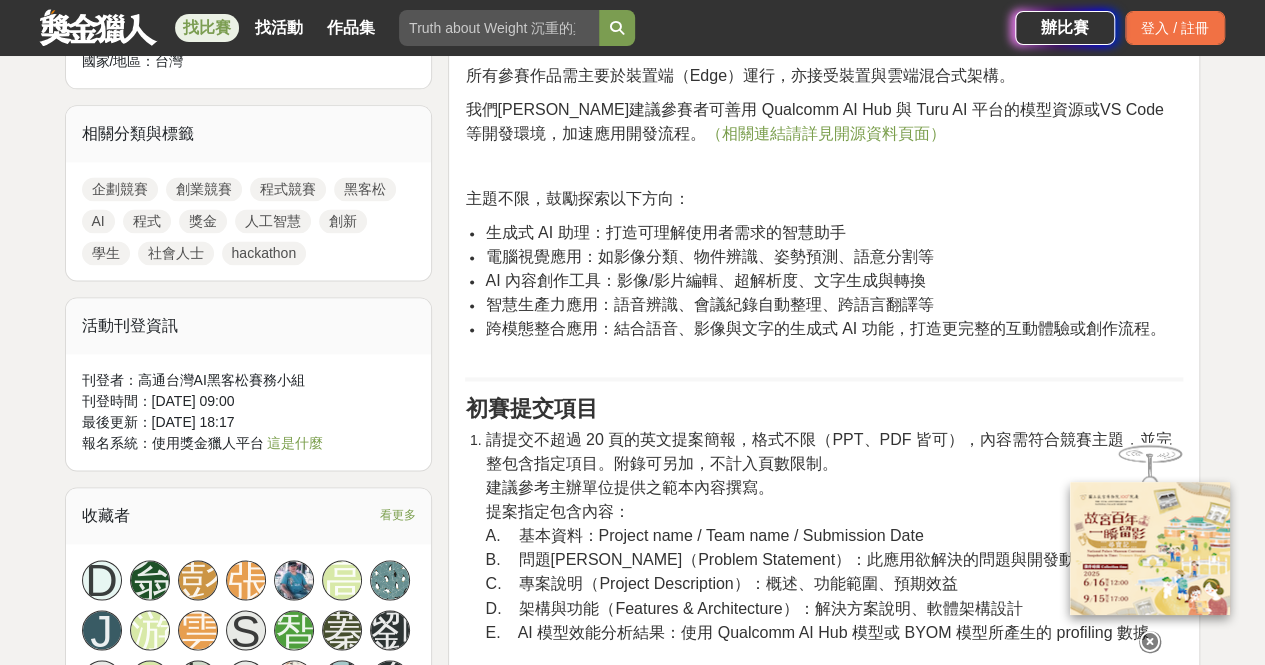 click on "智慧生產力應用：語音辨識、會議紀錄自動整理、跨語言翻譯等" at bounding box center (834, 305) 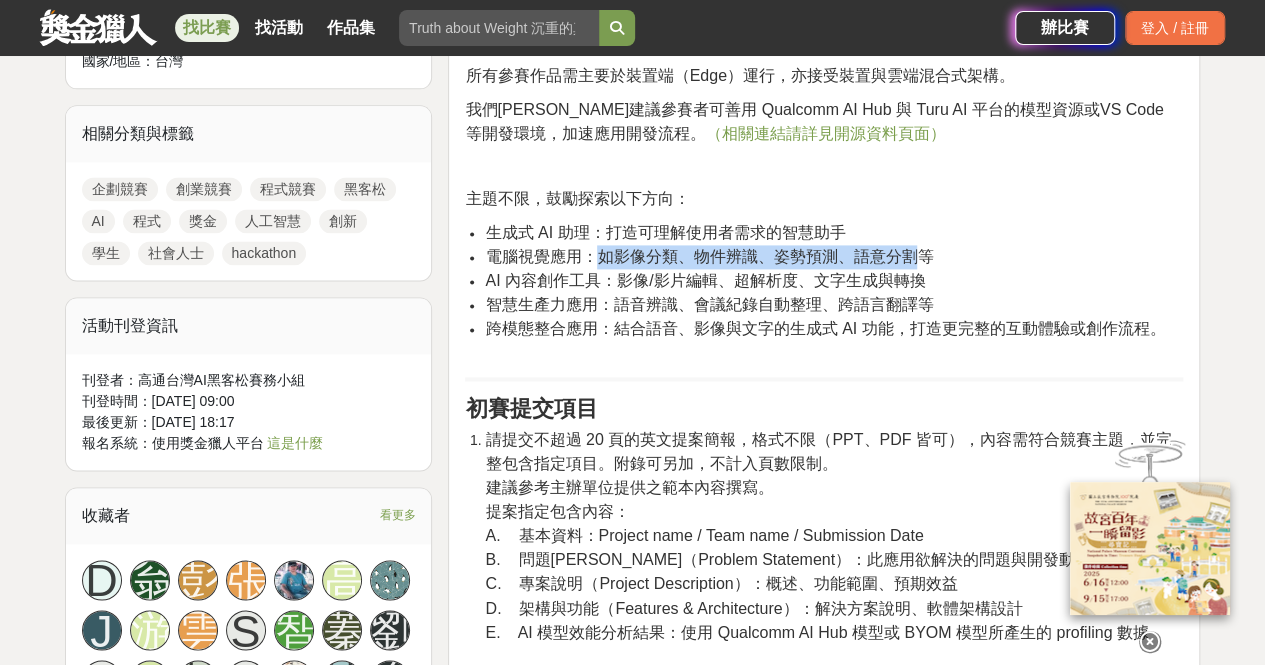 drag, startPoint x: 600, startPoint y: 217, endPoint x: 923, endPoint y: 217, distance: 323 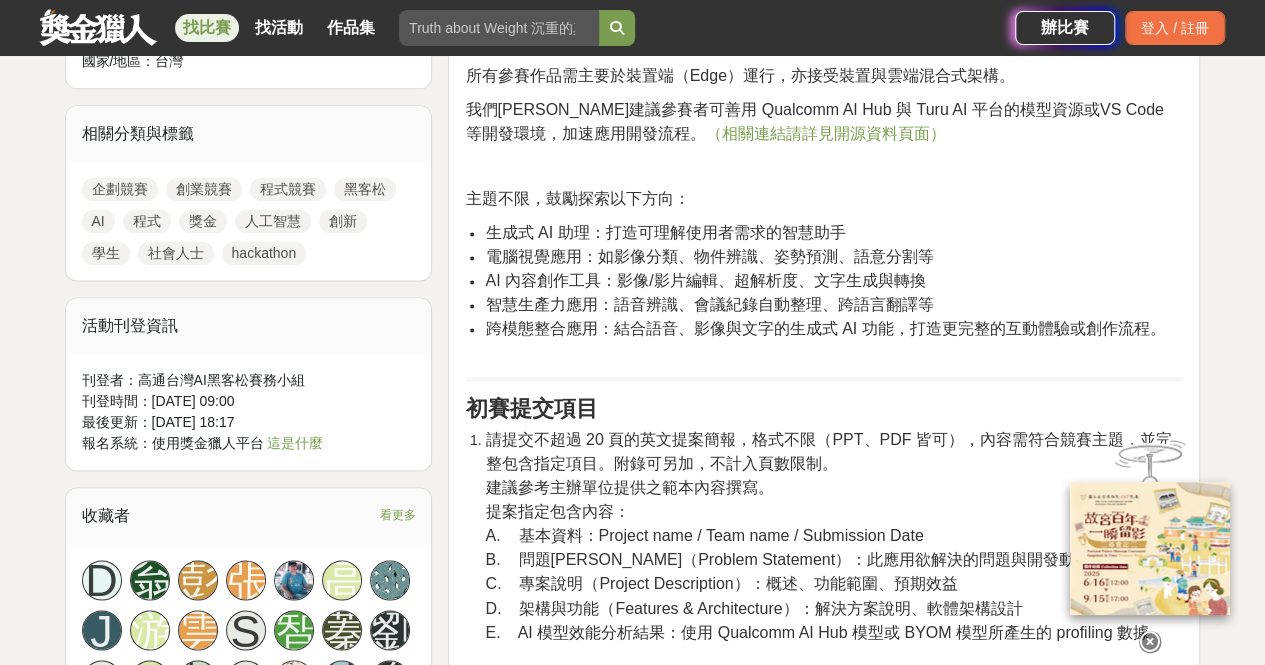 click on "智慧生產力應用：語音辨識、會議紀錄自動整理、跨語言翻譯等" at bounding box center (709, 304) 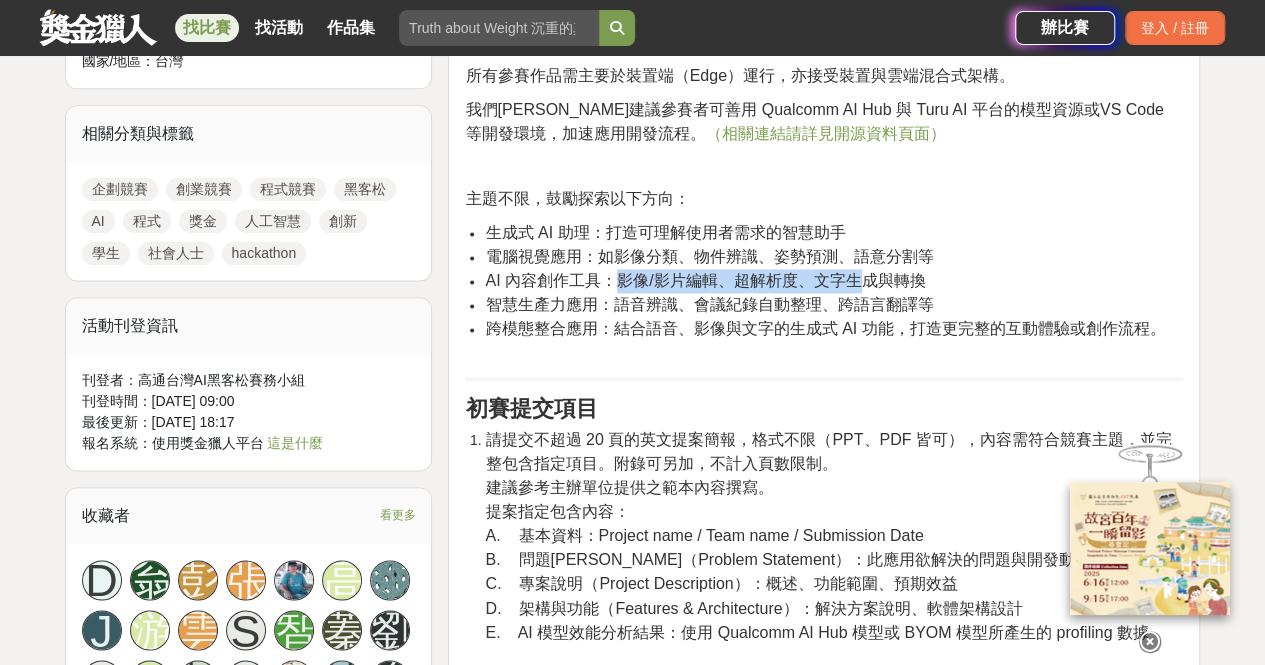 drag, startPoint x: 625, startPoint y: 238, endPoint x: 863, endPoint y: 244, distance: 238.07562 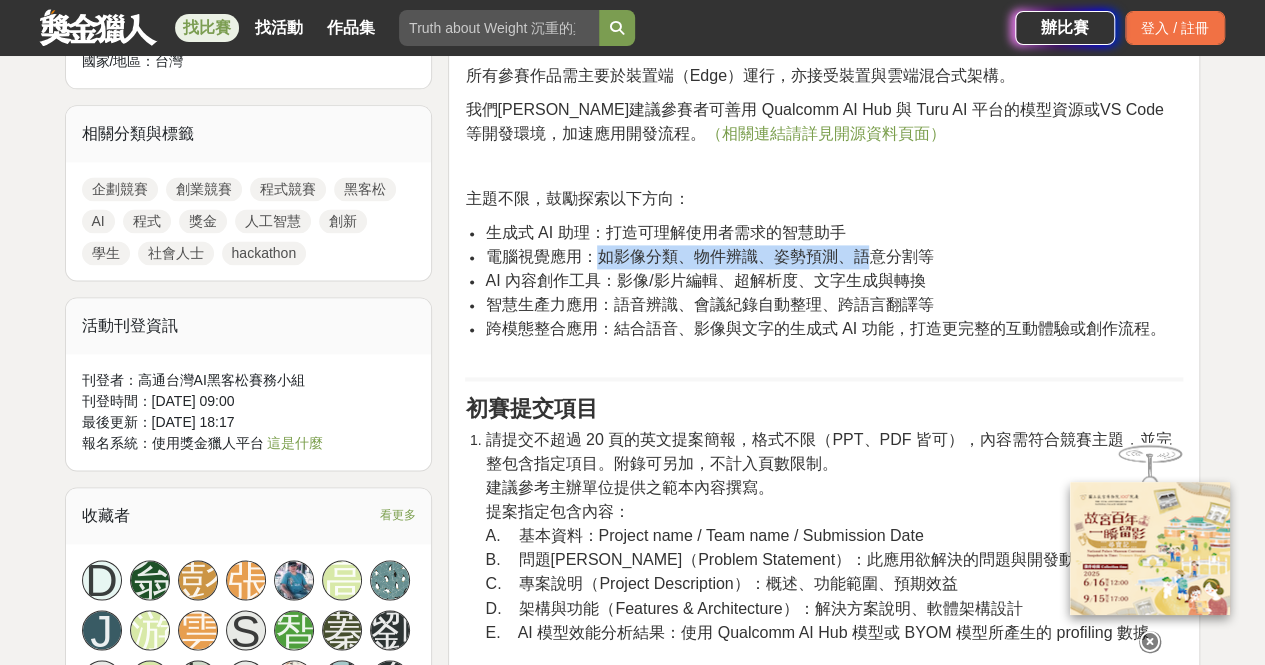 drag, startPoint x: 594, startPoint y: 216, endPoint x: 867, endPoint y: 215, distance: 273.00183 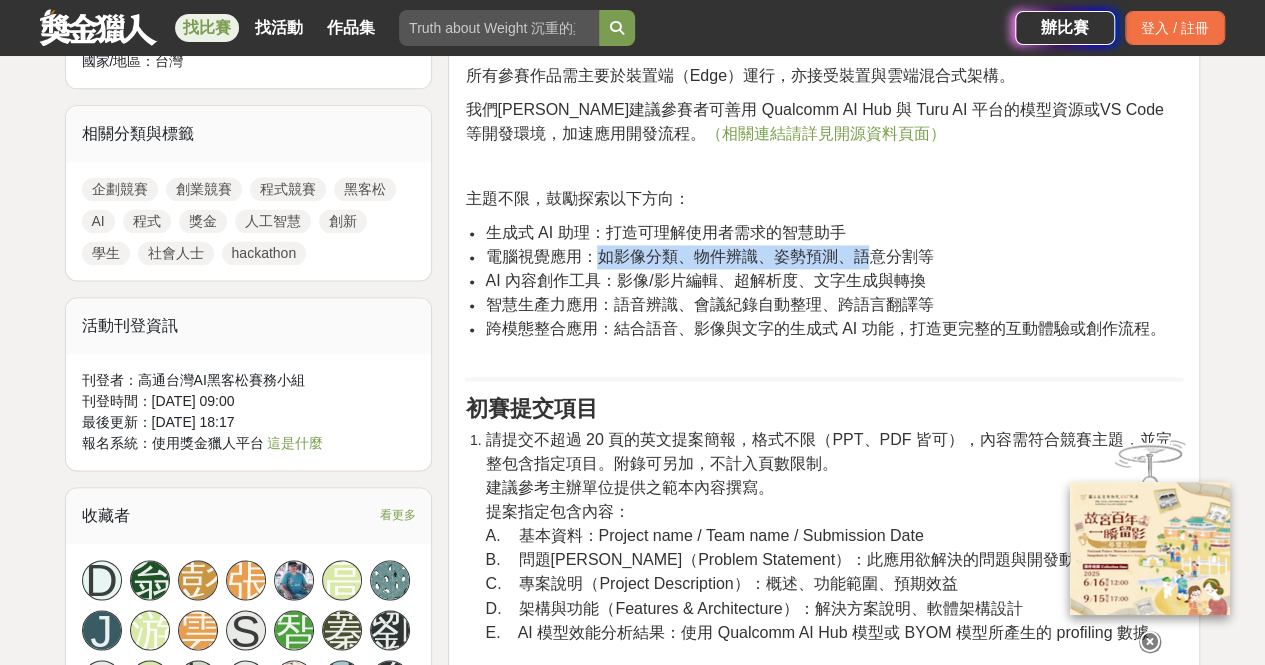 click on "電腦視覺應用：如影像分類、物件辨識、姿勢預測、語意分割等" at bounding box center [709, 256] 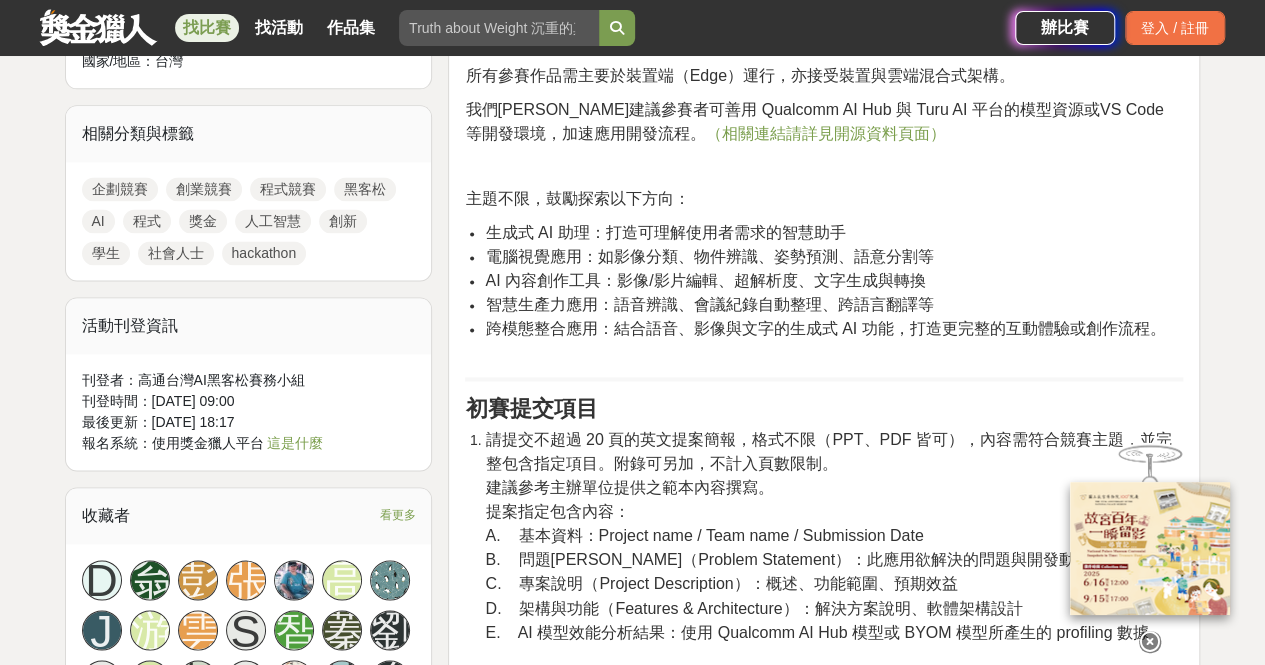 click on "跨模態整合應用：結合語音、影像與文字的生成式 AI 功能，打造更完整的互動體驗或創作流程。" at bounding box center [825, 328] 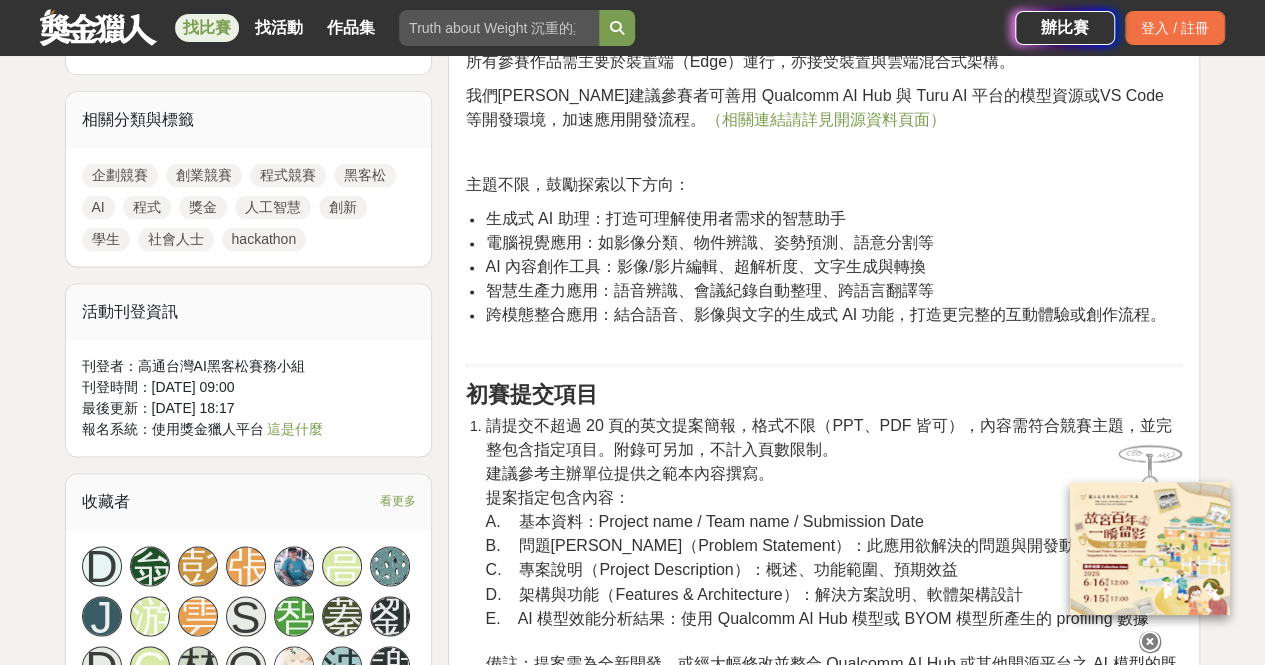 scroll, scrollTop: 1400, scrollLeft: 0, axis: vertical 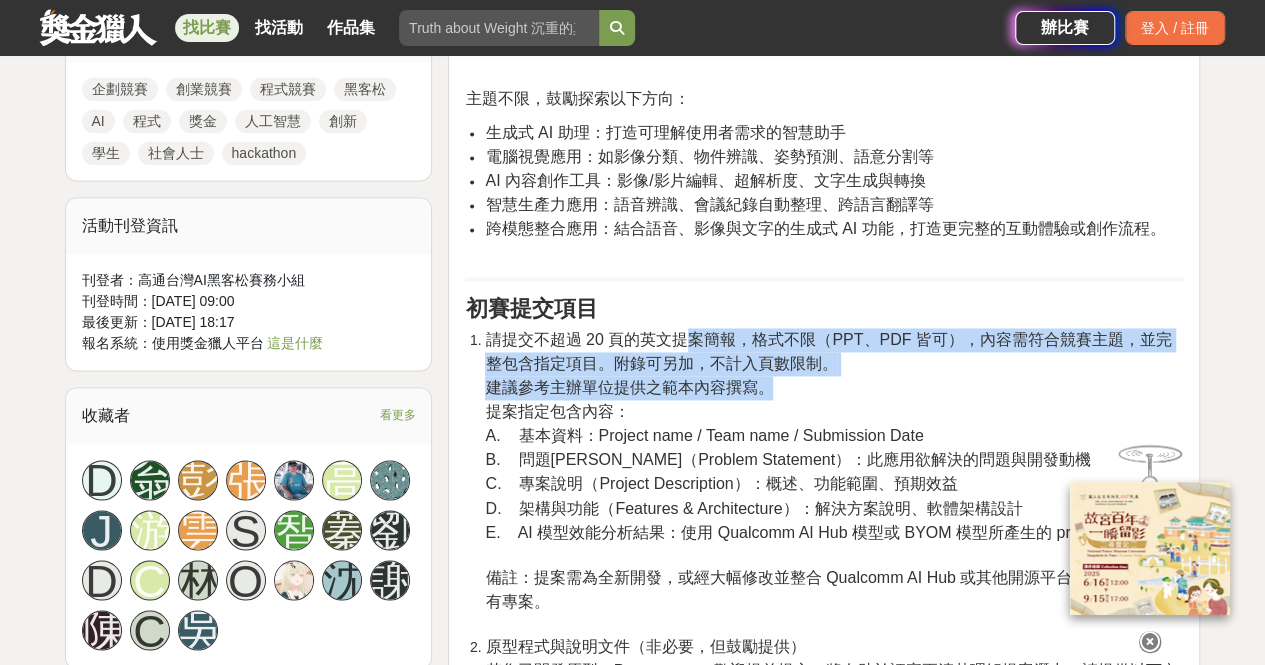 drag, startPoint x: 694, startPoint y: 301, endPoint x: 870, endPoint y: 351, distance: 182.96448 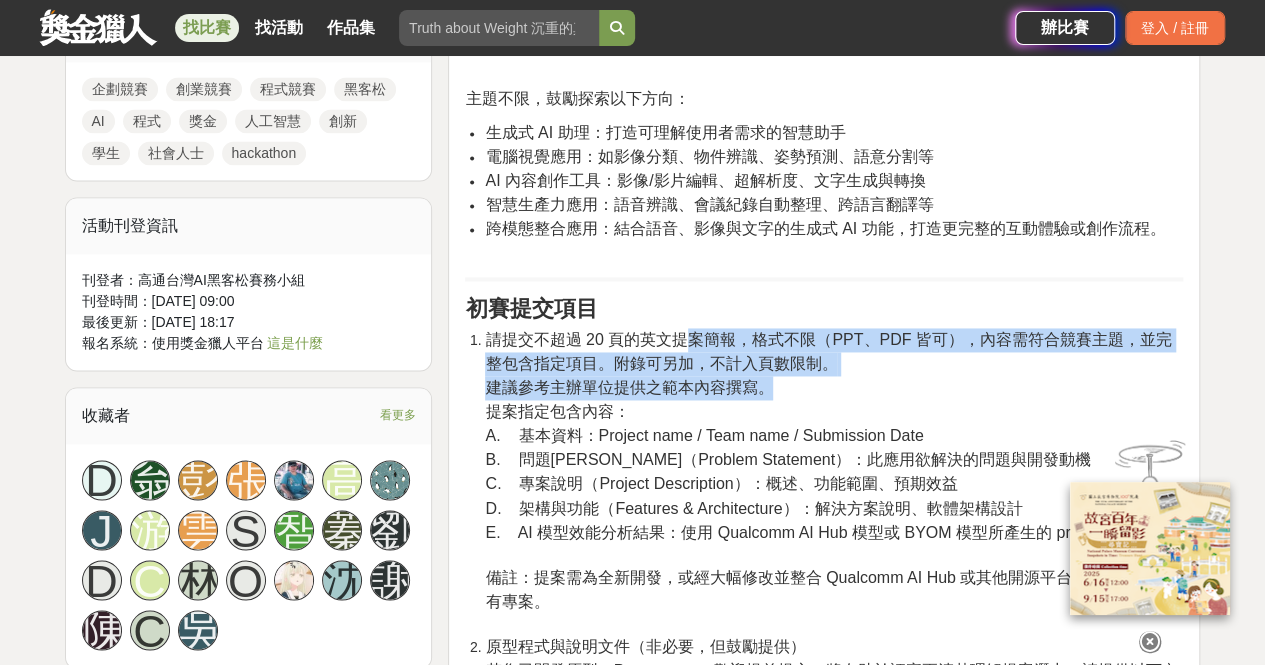 click on "請提交不超過 20 頁的英文提案簡報，格式不限（PPT、PDF 皆可），內容需符合競賽主題，並完整包含指定項目。附錄可另加，不計入頁數限制。 建議參考主辦單位提供之範本內容撰寫。 提案指定包含內容： A.    基本資料：Project name / Team name / Submission Date B.    問題陳述（Problem Statement）：此應用欲解決的問題與開發動機 C.    專案說明（Project Description）：概述、功能範圍、預期效益 D.    架構與功能（Features & Architecture）：解決方案說明、軟體架構設計 E.    AI 模型效能分析結果：使用 Qualcomm AI Hub 模型或 BYOM 模型所產生的 profiling 數據 備註：提案需為全新開發，或經大幅修改並整合 Qualcomm AI Hub 或其他開源平台之 AI 模型的既有專案。" at bounding box center (834, 481) 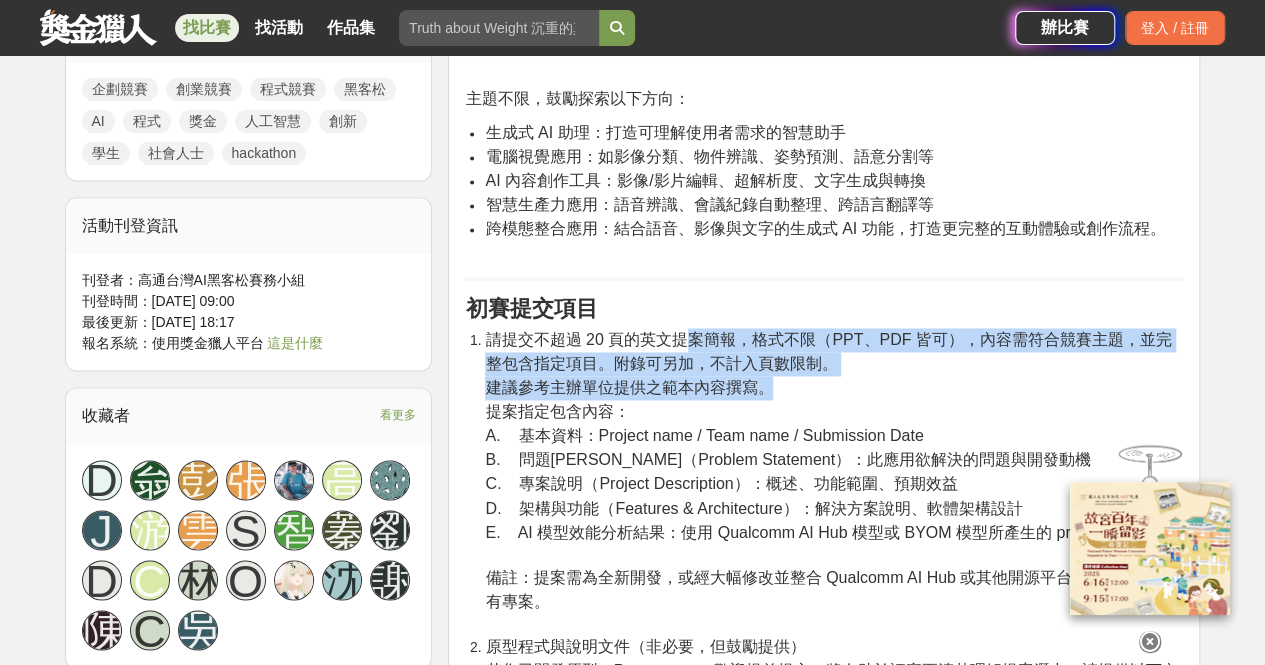 click on "請提交不超過 20 頁的英文提案簡報，格式不限（PPT、PDF 皆可），內容需符合競賽主題，並完整包含指定項目。附錄可另加，不計入頁數限制。 建議參考主辦單位提供之範本內容撰寫。 提案指定包含內容： A.    基本資料：Project name / Team name / Submission Date B.    問題陳述（Problem Statement）：此應用欲解決的問題與開發動機 C.    專案說明（Project Description）：概述、功能範圍、預期效益 D.    架構與功能（Features & Architecture）：解決方案說明、軟體架構設計 E.    AI 模型效能分析結果：使用 Qualcomm AI Hub 模型或 BYOM 模型所產生的 profiling 數據 備註：提案需為全新開發，或經大幅修改並整合 Qualcomm AI Hub 或其他開源平台之 AI 模型的既有專案。" at bounding box center [834, 481] 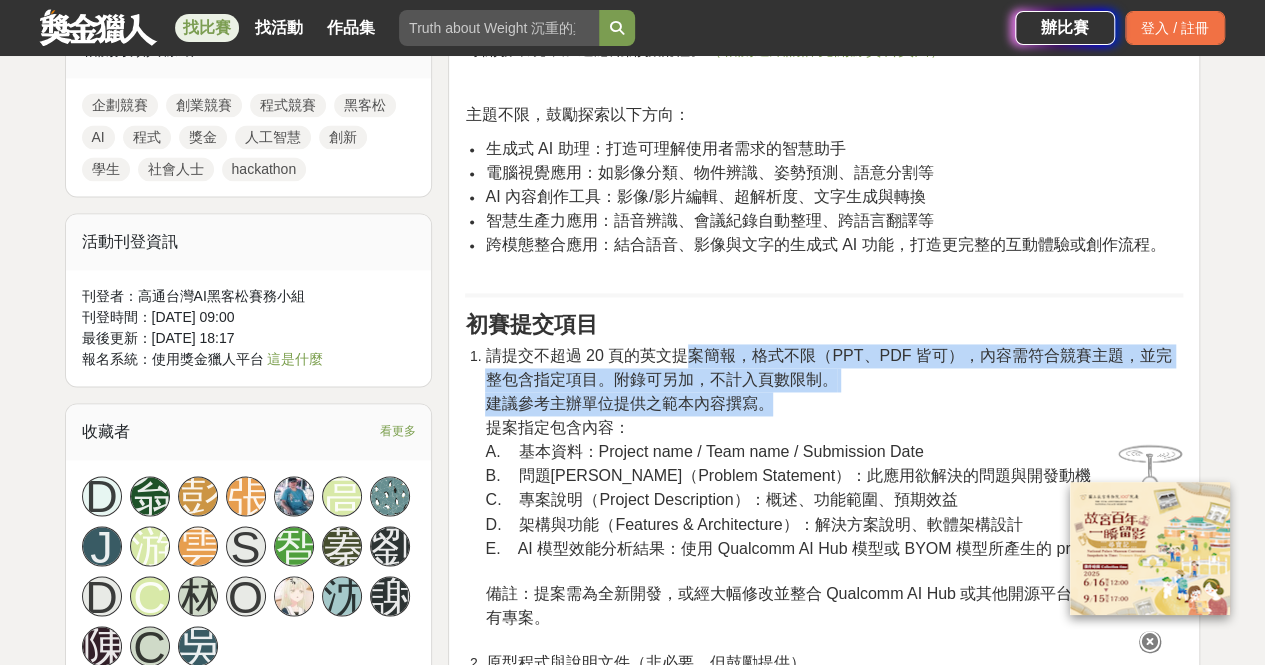 scroll, scrollTop: 1500, scrollLeft: 0, axis: vertical 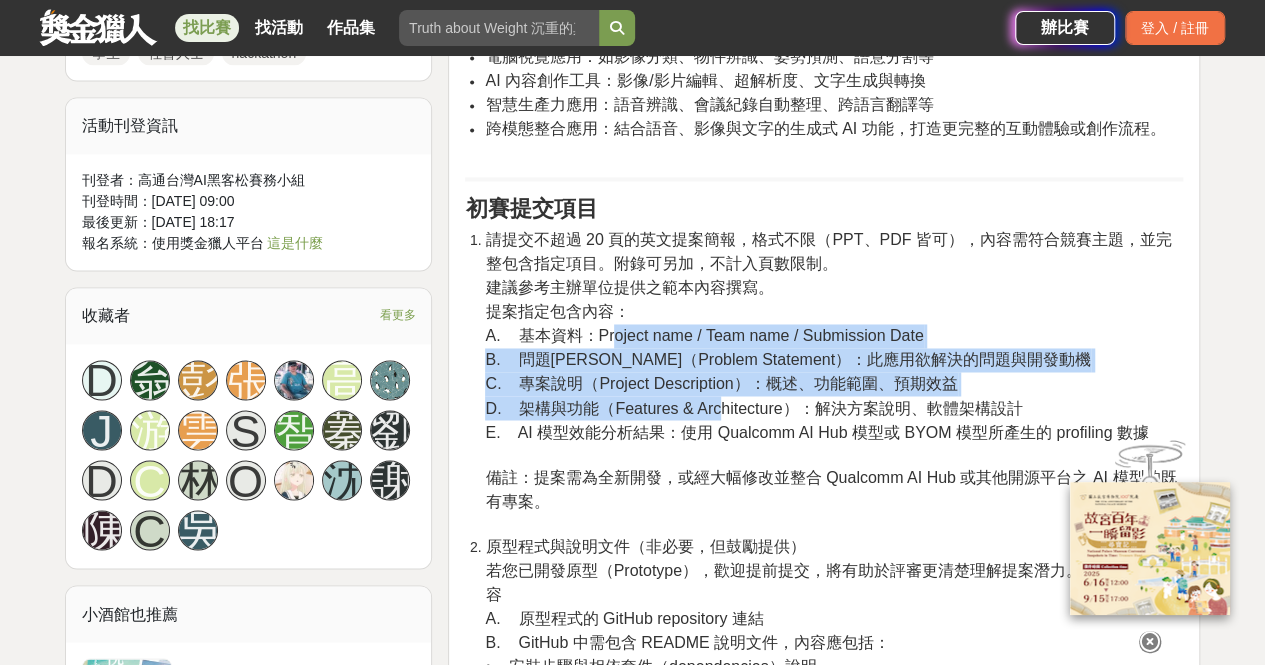 drag, startPoint x: 611, startPoint y: 293, endPoint x: 721, endPoint y: 379, distance: 139.62808 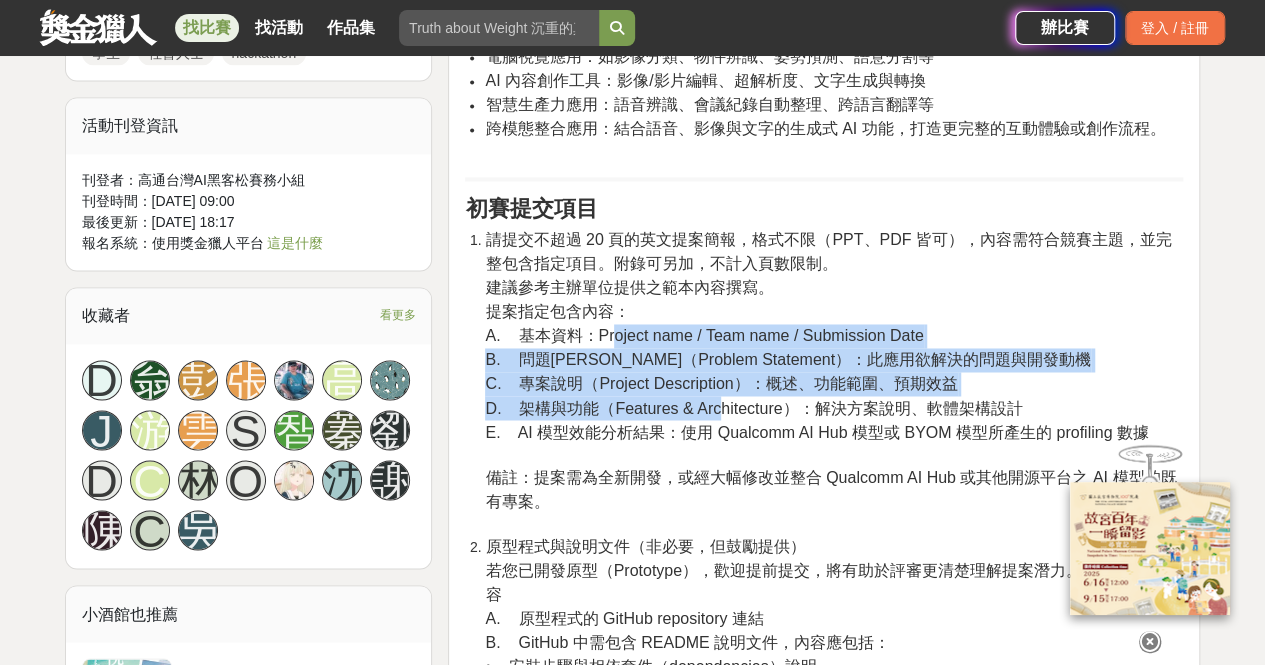 click on "請提交不超過 20 頁的英文提案簡報，格式不限（PPT、PDF 皆可），內容需符合競賽主題，並完整包含指定項目。附錄可另加，不計入頁數限制。 建議參考主辦單位提供之範本內容撰寫。 提案指定包含內容： A.    基本資料：Project name / Team name / Submission Date B.    問題陳述（Problem Statement）：此應用欲解決的問題與開發動機 C.    專案說明（Project Description）：概述、功能範圍、預期效益 D.    架構與功能（Features & Architecture）：解決方案說明、軟體架構設計 E.    AI 模型效能分析結果：使用 Qualcomm AI Hub 模型或 BYOM 模型所產生的 profiling 數據 備註：提案需為全新開發，或經大幅修改並整合 Qualcomm AI Hub 或其他開源平台之 AI 模型的既有專案。" at bounding box center [834, 381] 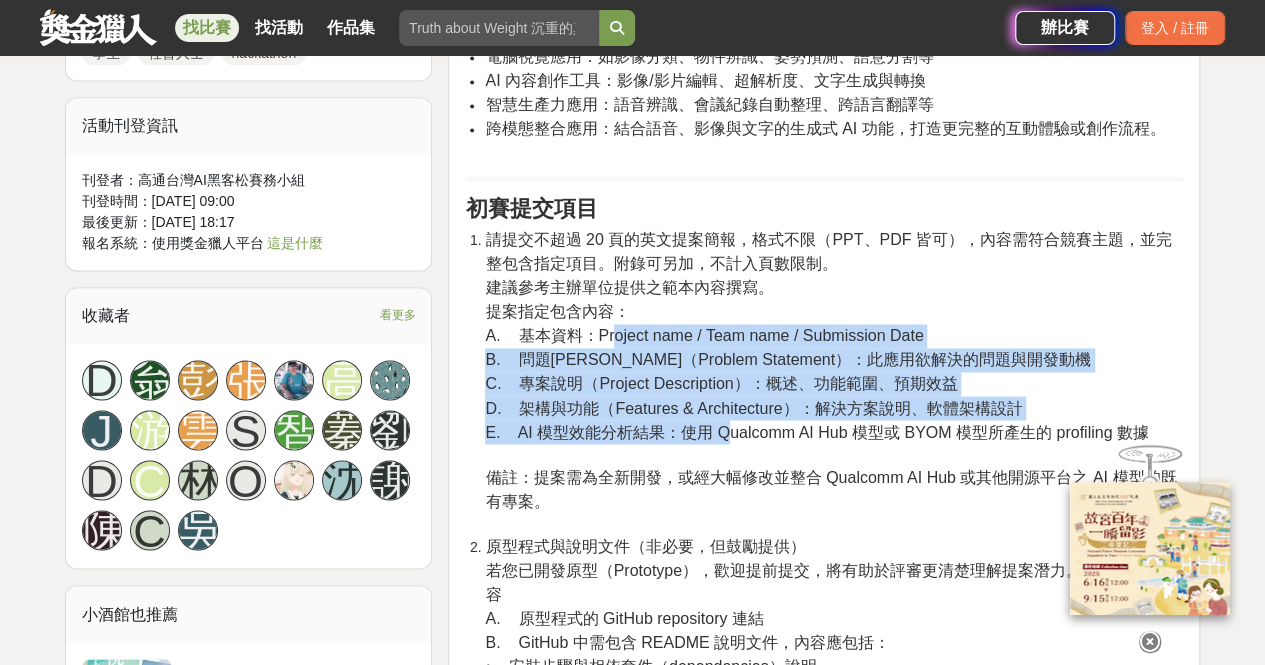 click on "E.    AI 模型效能分析結果：使用 Qualcomm AI Hub 模型或 BYOM 模型所產生的 profiling 數據" at bounding box center (816, 431) 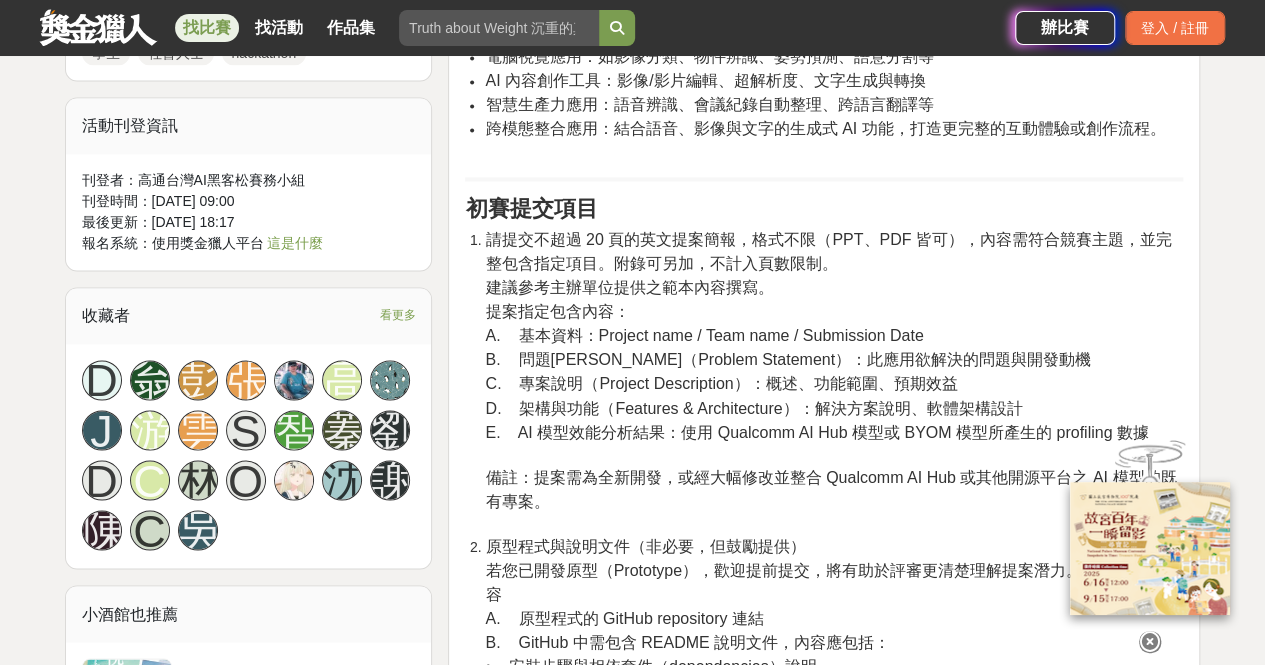 click on "D.    架構與功能（Features & Architecture）：解決方案說明、軟體架構設計" at bounding box center [753, 407] 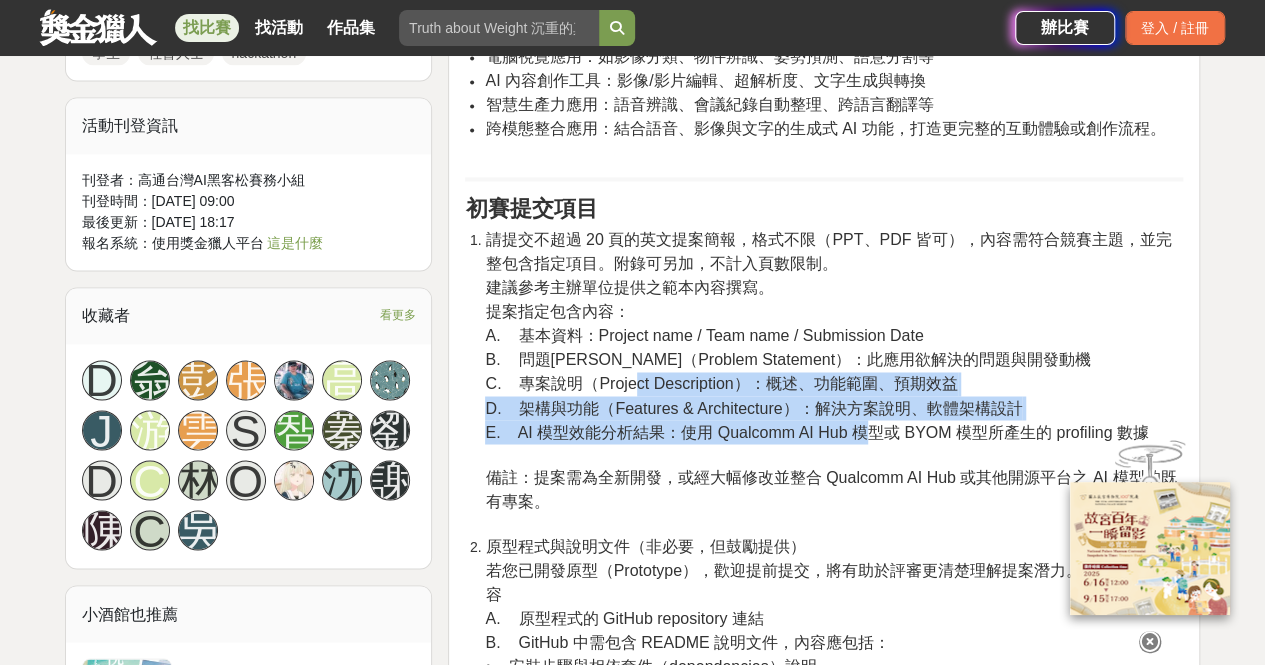 drag, startPoint x: 747, startPoint y: 350, endPoint x: 870, endPoint y: 380, distance: 126.60569 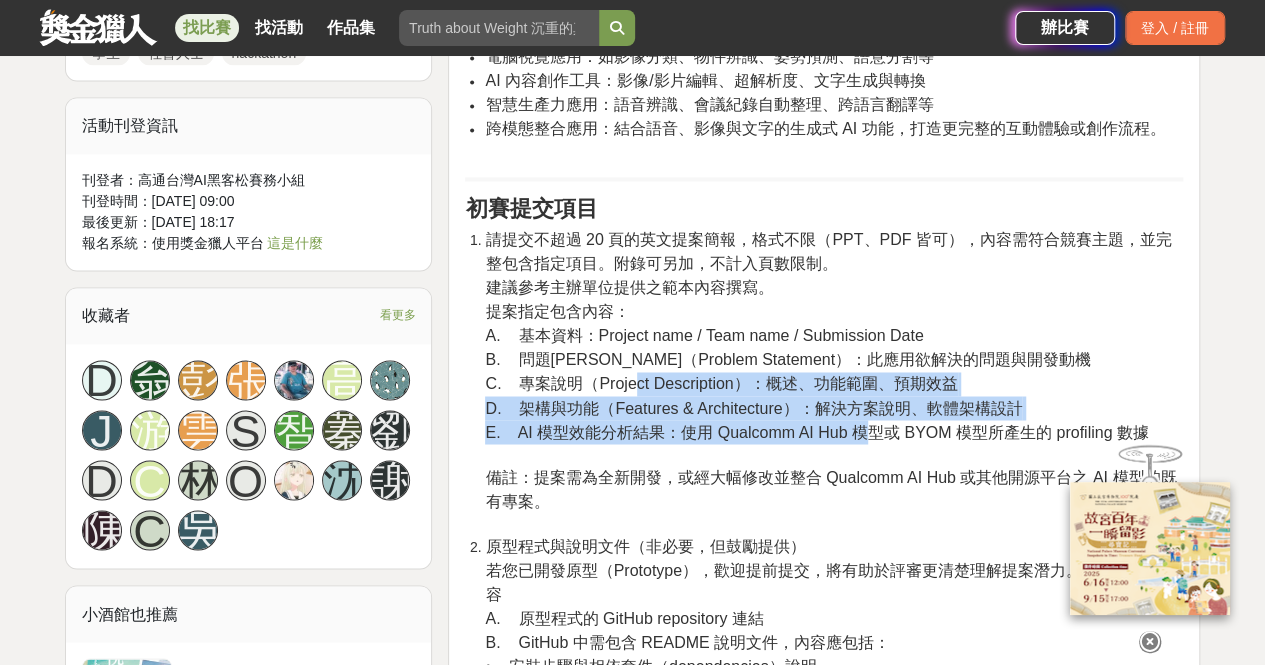 click on "請提交不超過 20 頁的英文提案簡報，格式不限（PPT、PDF 皆可），內容需符合競賽主題，並完整包含指定項目。附錄可另加，不計入頁數限制。 建議參考主辦單位提供之範本內容撰寫。 提案指定包含內容： A.    基本資料：Project name / Team name / Submission Date B.    問題陳述（Problem Statement）：此應用欲解決的問題與開發動機 C.    專案說明（Project Description）：概述、功能範圍、預期效益 D.    架構與功能（Features & Architecture）：解決方案說明、軟體架構設計 E.    AI 模型效能分析結果：使用 Qualcomm AI Hub 模型或 BYOM 模型所產生的 profiling 數據 備註：提案需為全新開發，或經大幅修改並整合 Qualcomm AI Hub 或其他開源平台之 AI 模型的既有專案。" at bounding box center [834, 381] 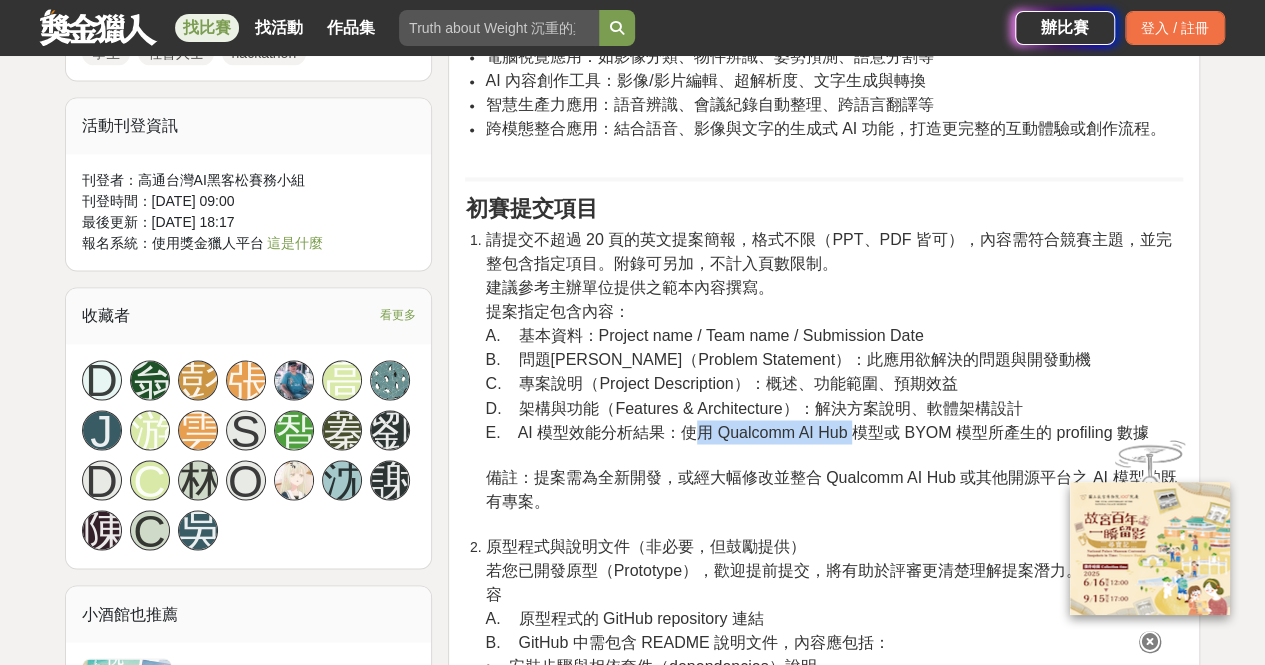 drag, startPoint x: 698, startPoint y: 387, endPoint x: 853, endPoint y: 389, distance: 155.01291 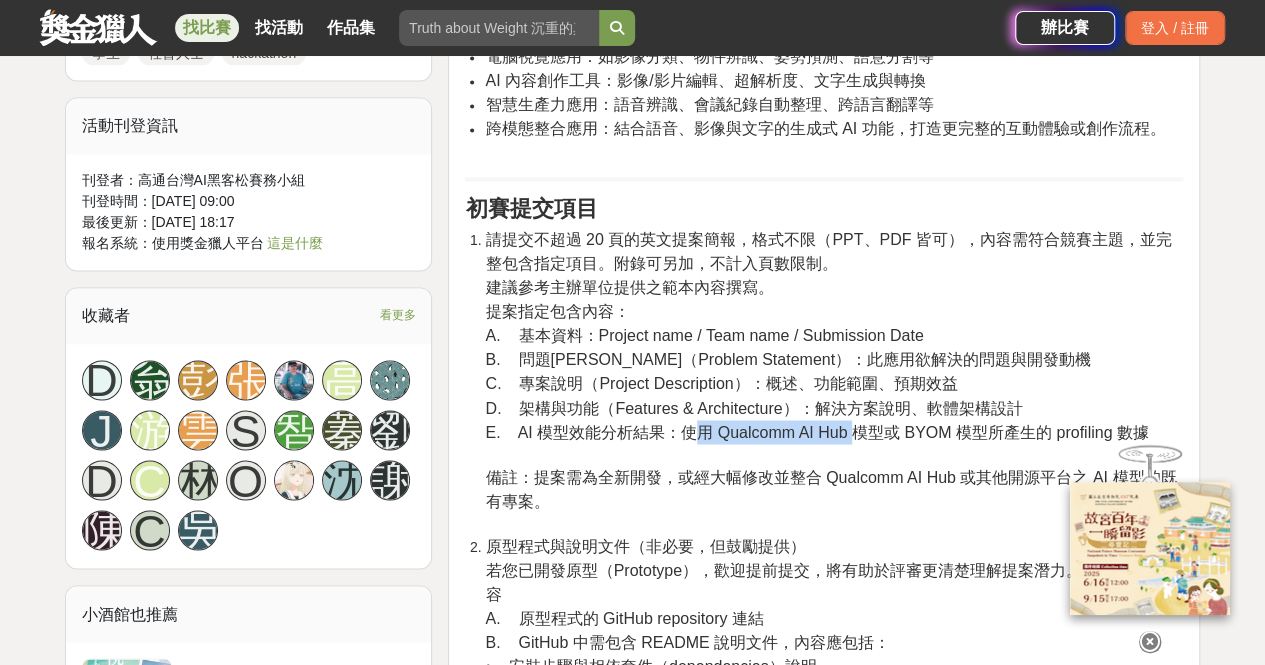 click on "E.    AI 模型效能分析結果：使用 Qualcomm AI Hub 模型或 BYOM 模型所產生的 profiling 數據" at bounding box center (816, 431) 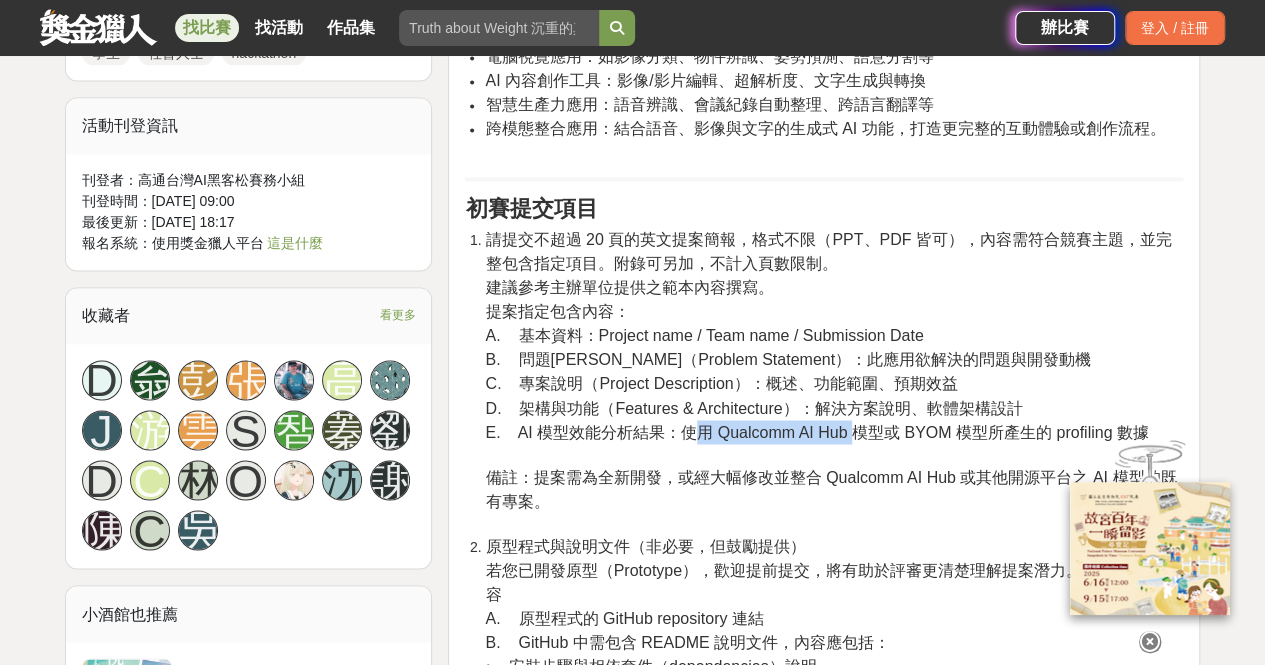 click on "E.    AI 模型效能分析結果：使用 Qualcomm AI Hub 模型或 BYOM 模型所產生的 profiling 數據" at bounding box center (816, 431) 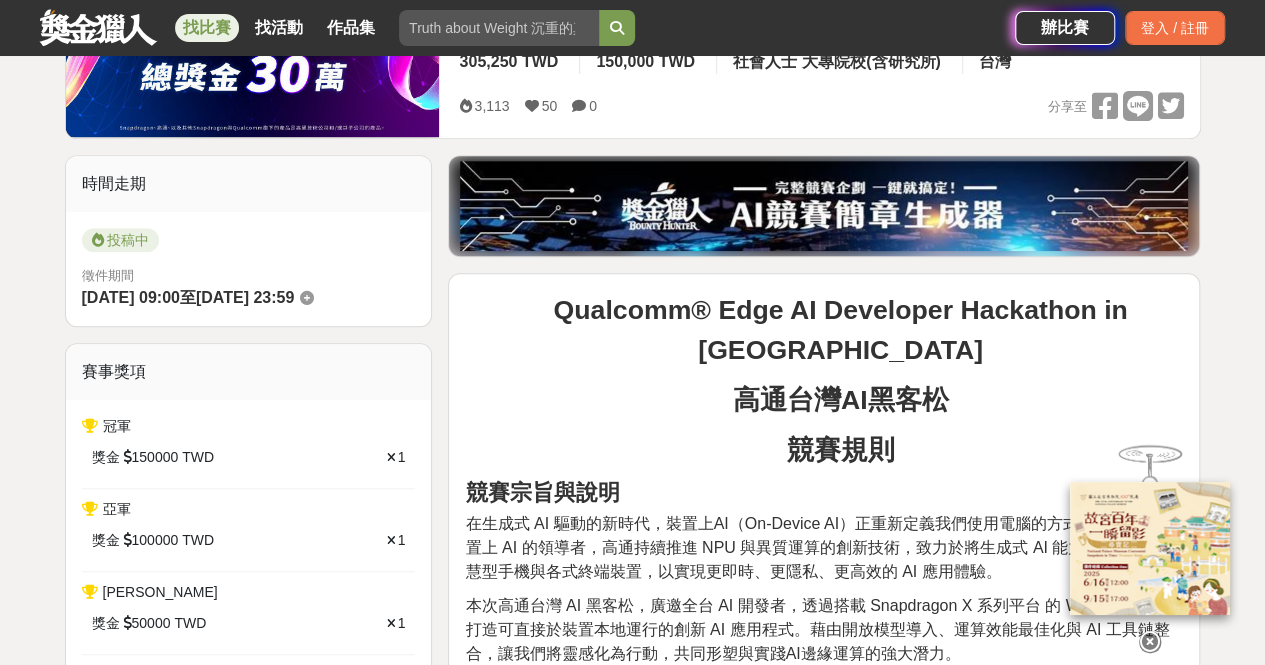 scroll, scrollTop: 100, scrollLeft: 0, axis: vertical 